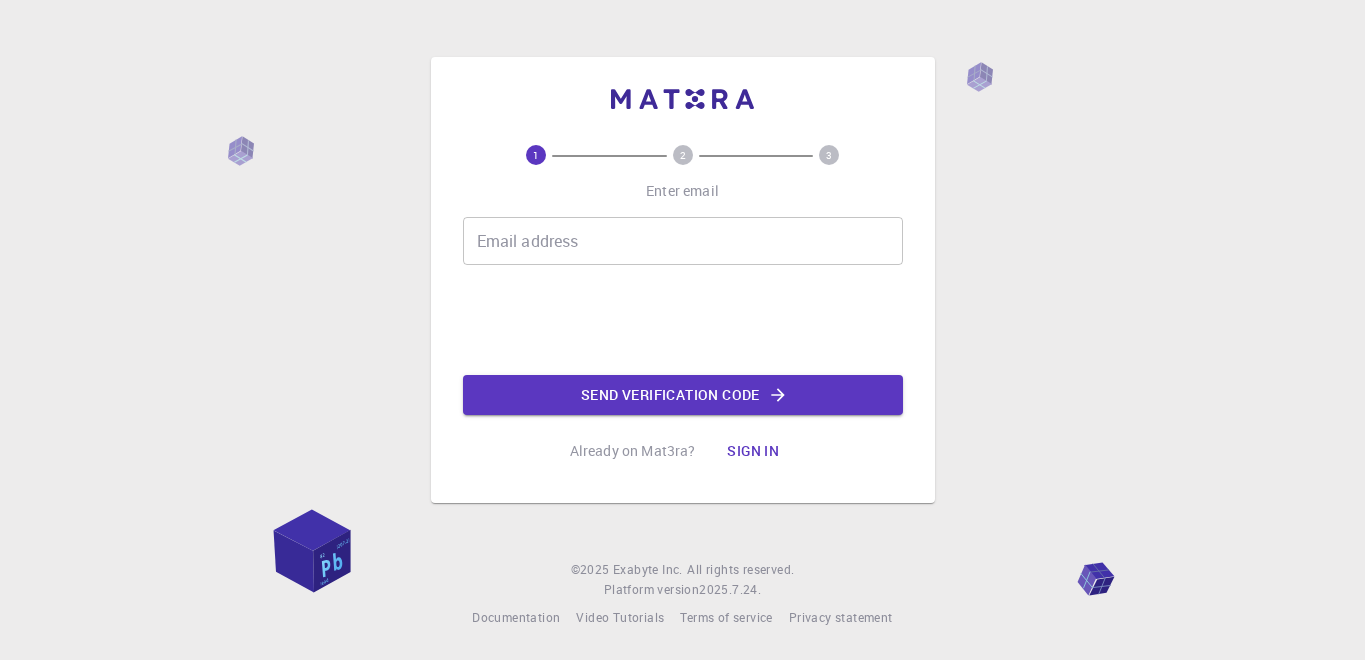 scroll, scrollTop: 0, scrollLeft: 0, axis: both 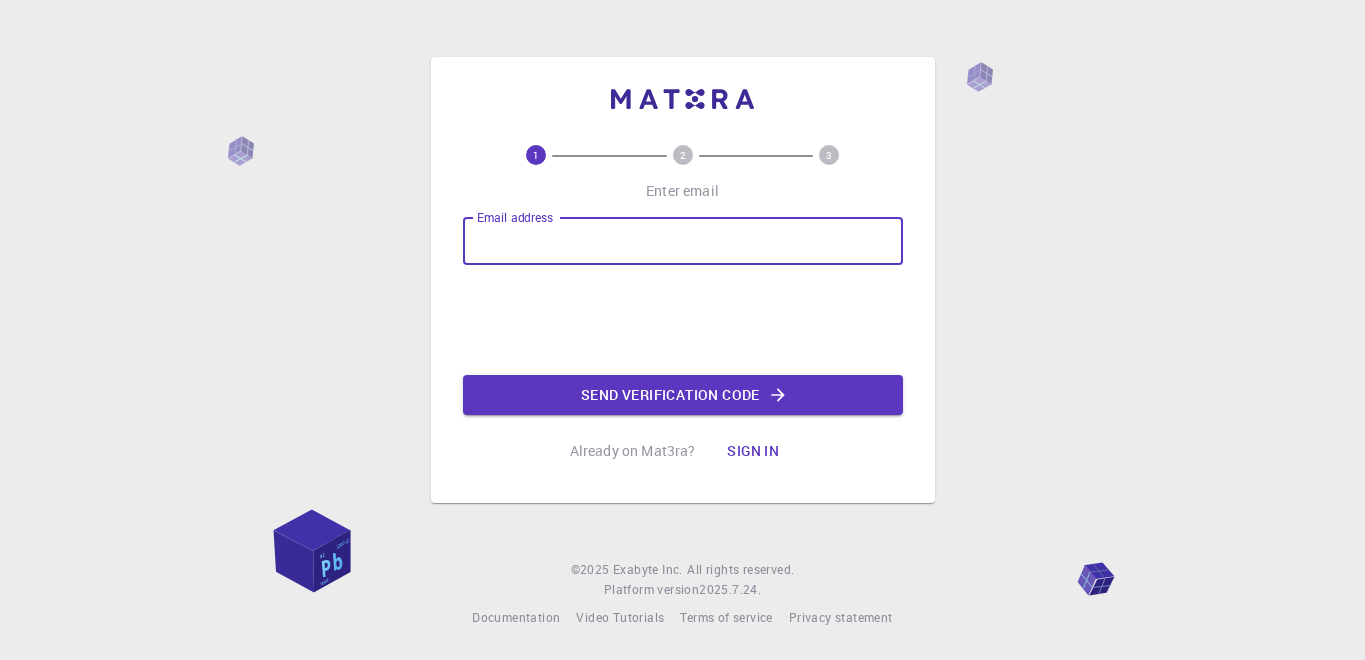 click on "Email address" at bounding box center [683, 241] 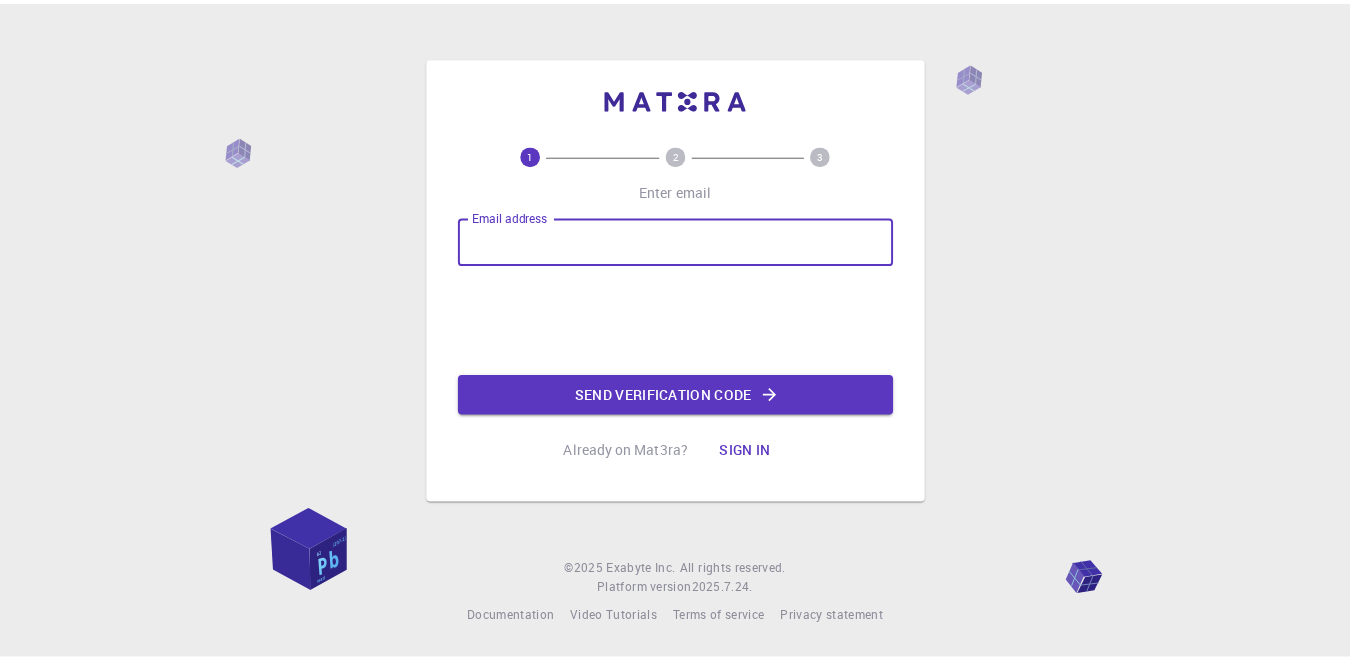 scroll, scrollTop: 0, scrollLeft: 0, axis: both 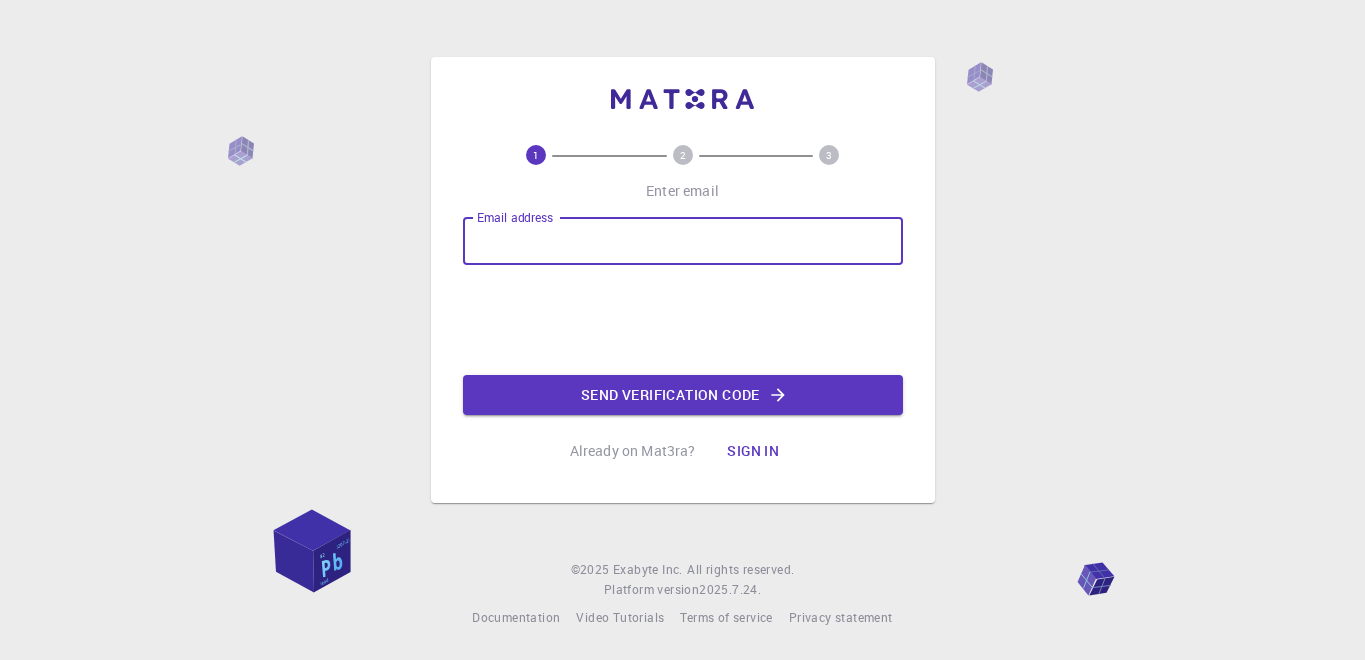 type on "[EMAIL]" 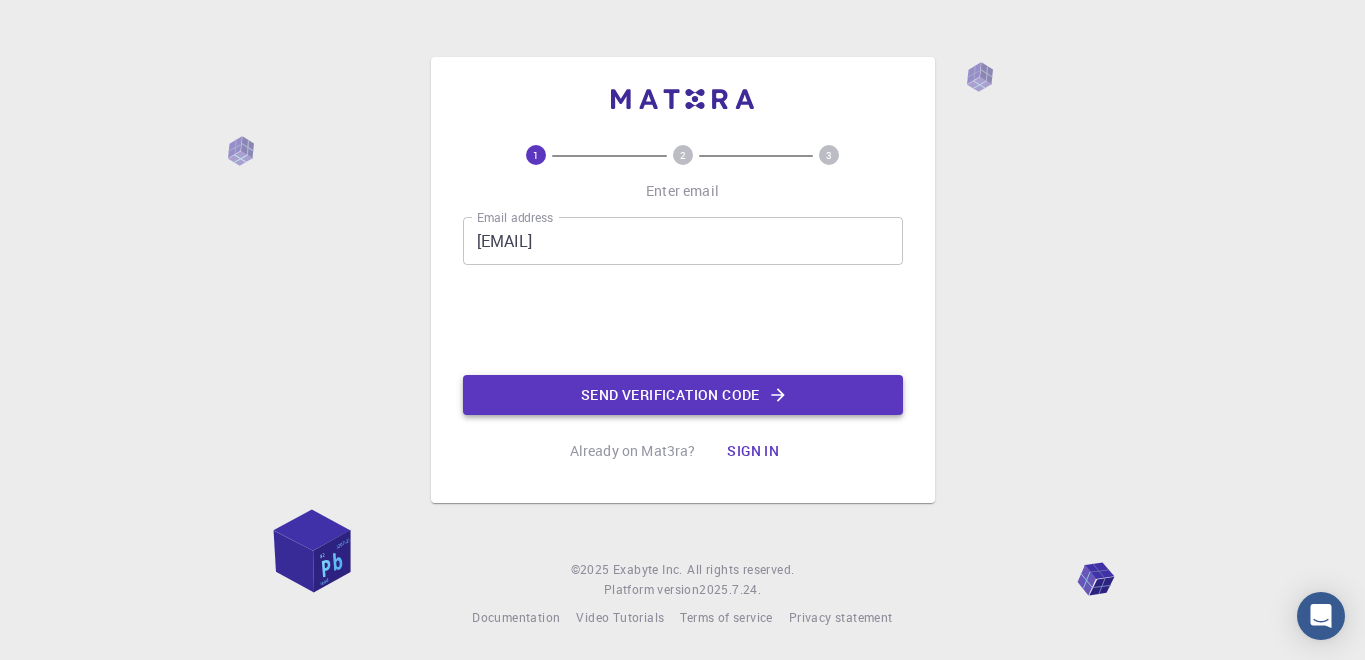 click on "Email address [EMAIL] Email address Send verification code" at bounding box center (683, 316) 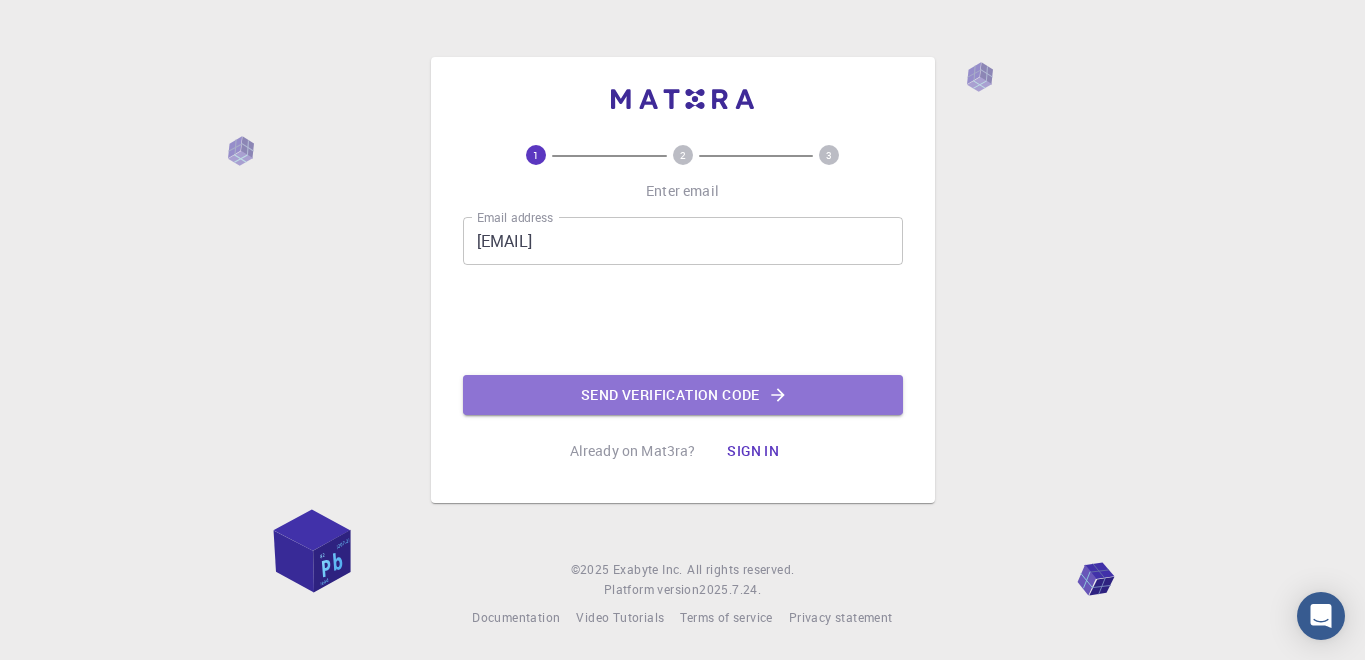 click on "Send verification code" 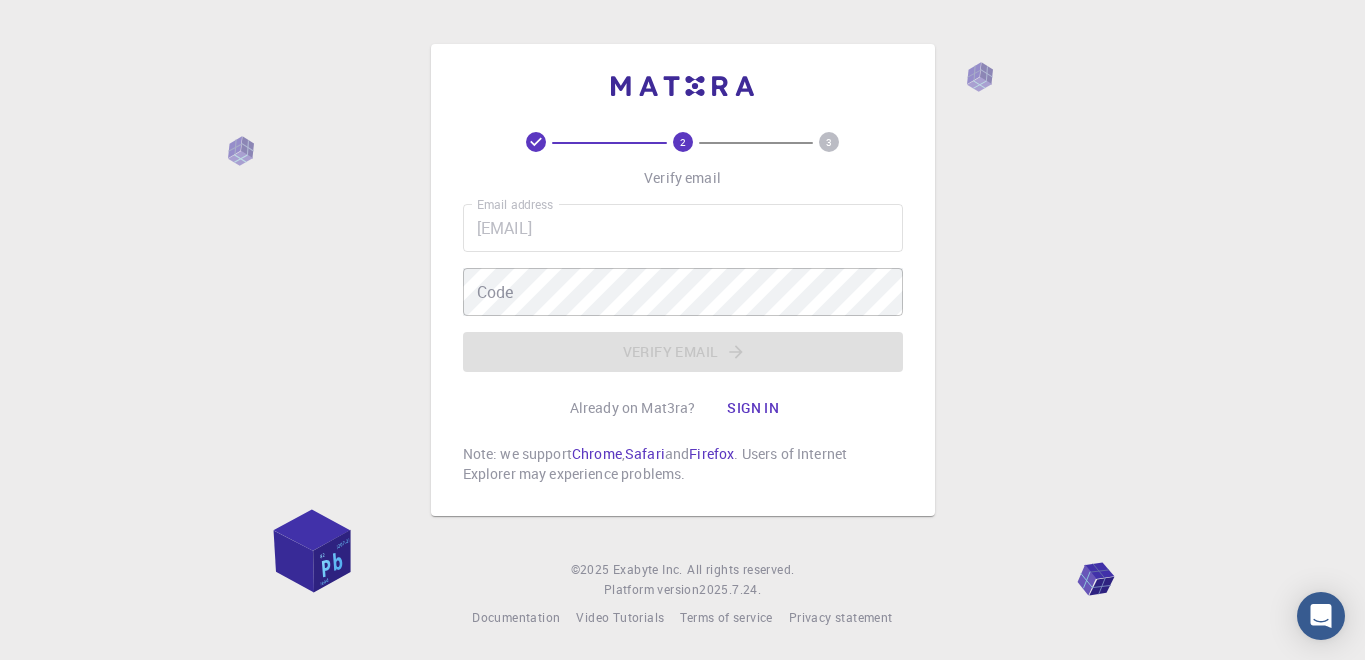 click on "Email address [EMAIL] Email address Code Code Verify email" at bounding box center (683, 288) 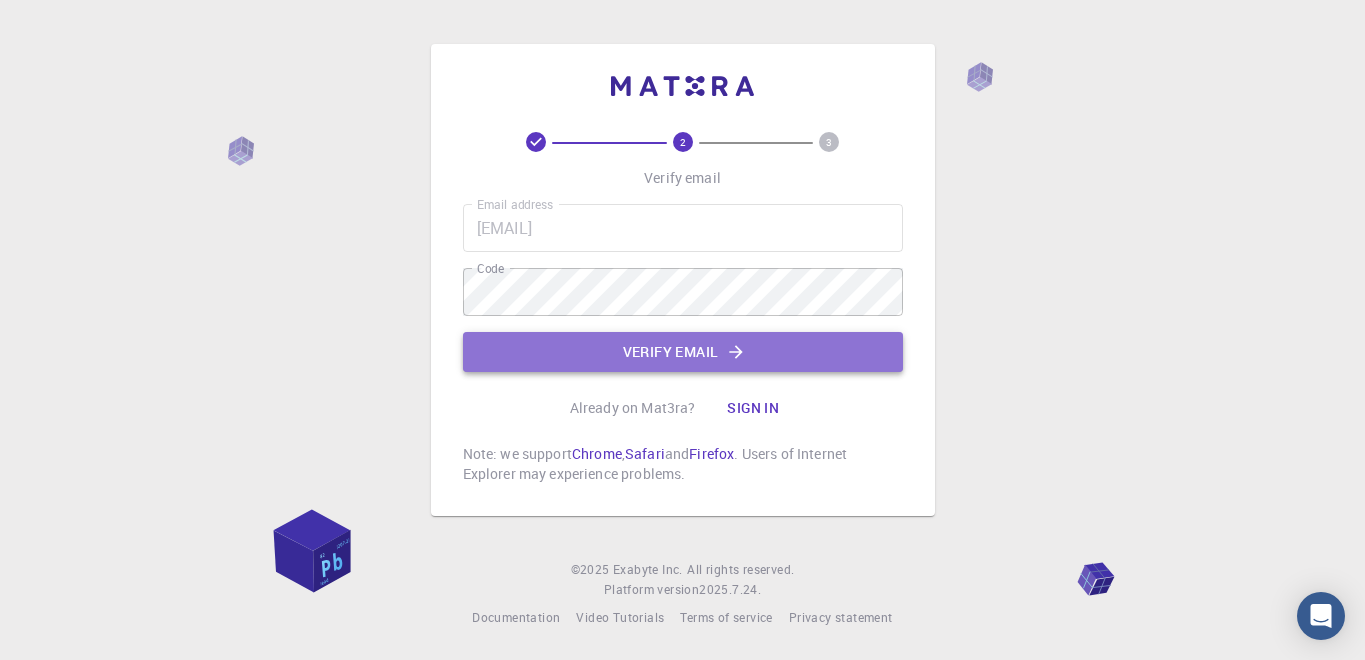 click on "Verify email" 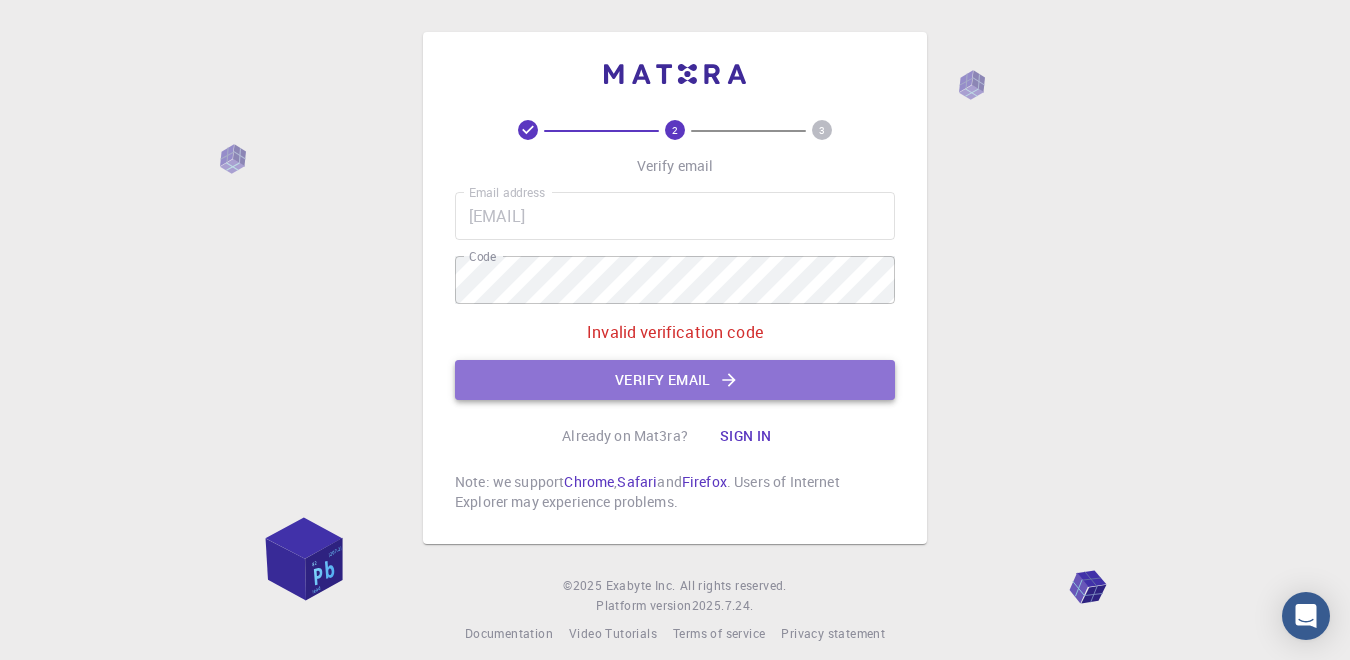 click on "Verify email" at bounding box center [675, 380] 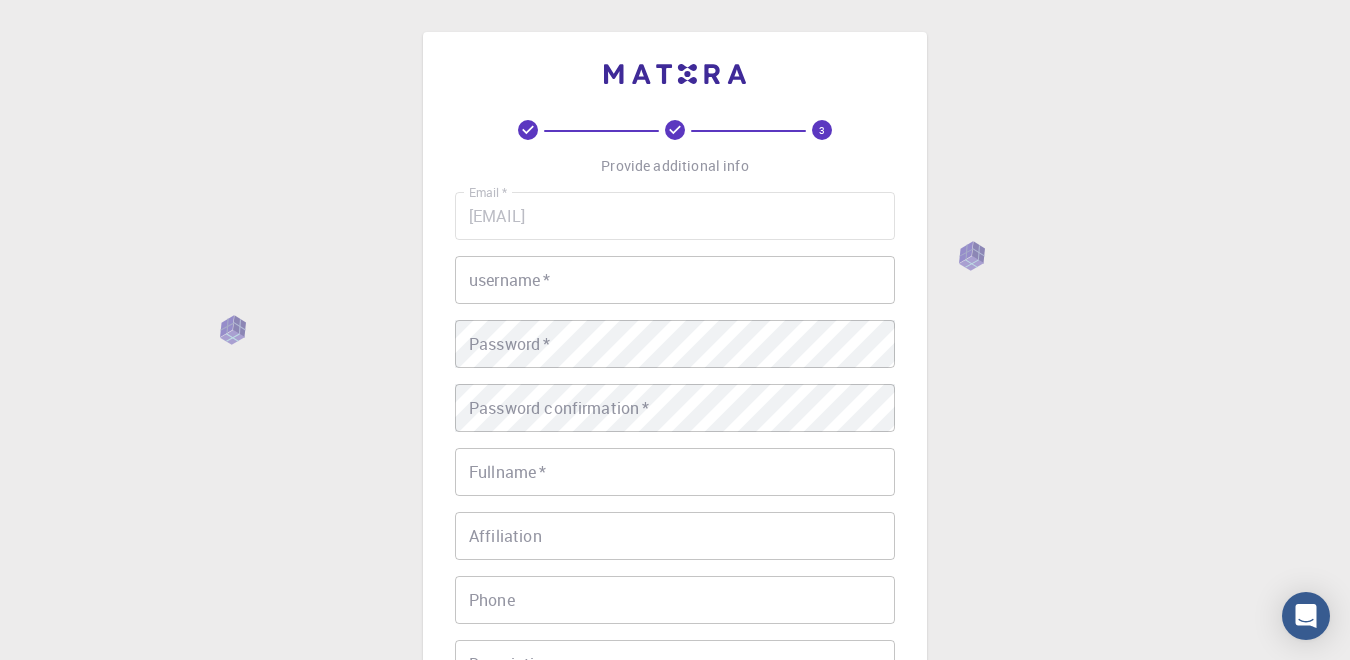 click on "username   *" at bounding box center [675, 280] 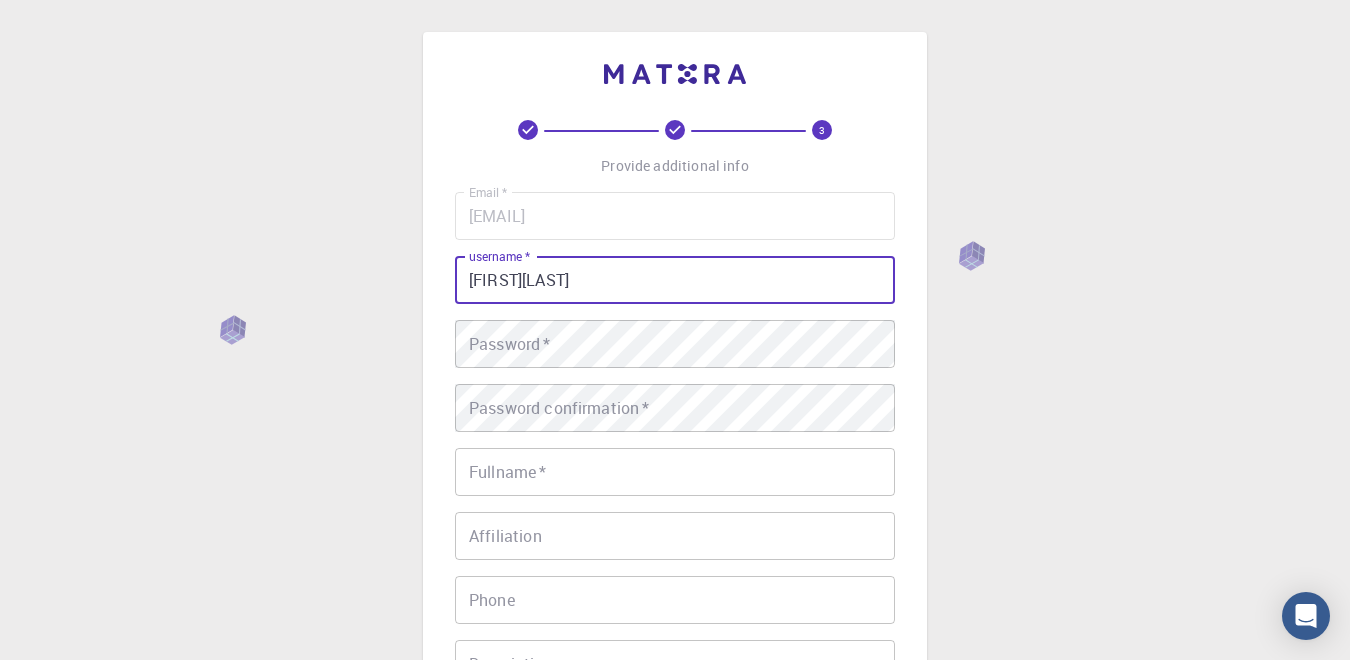 type on "GianCarlo" 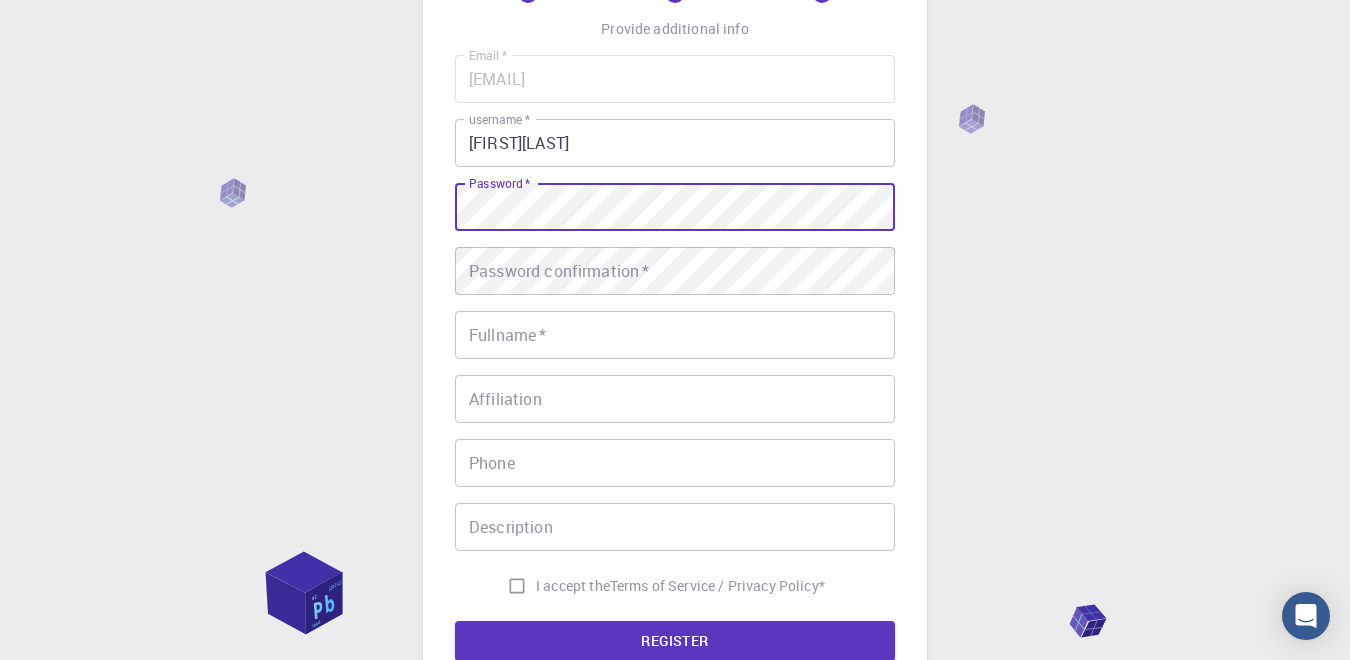 scroll, scrollTop: 138, scrollLeft: 0, axis: vertical 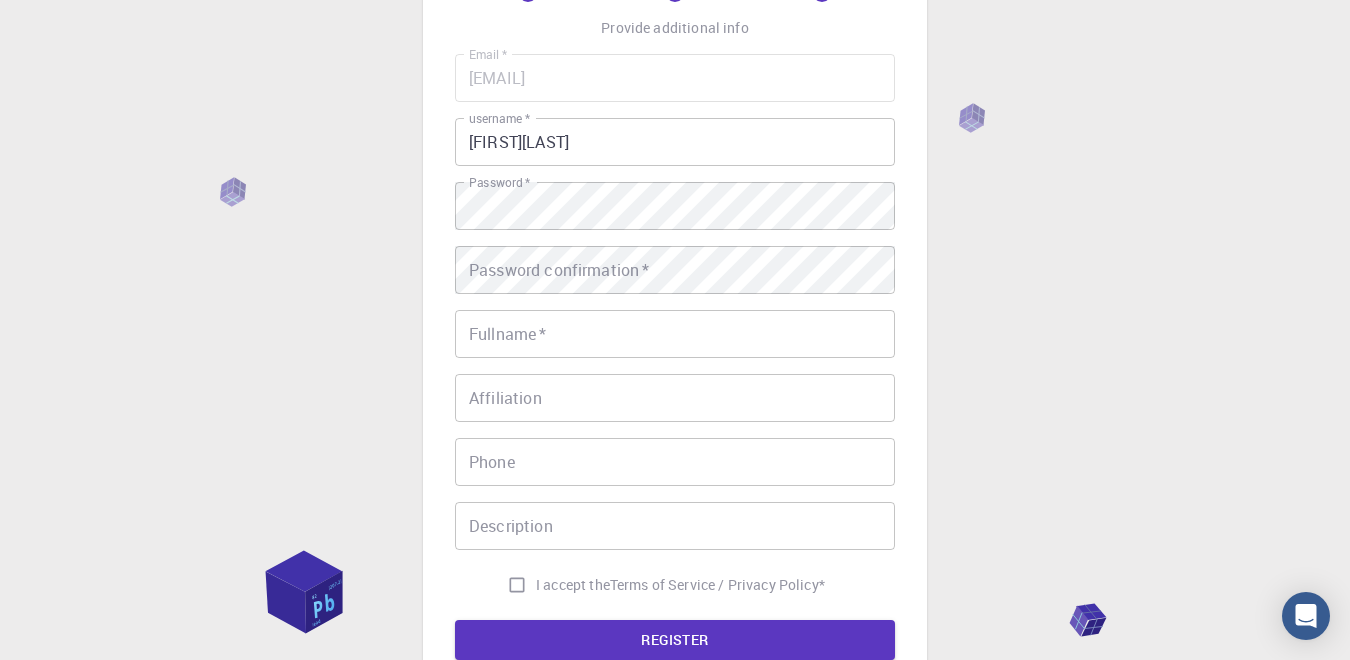 click on "Email   * fernandezdigs00@gmail.com Email   * username   * GianCarlo username   * Password   * Password   * Password confirmation   * Password confirmation   * Fullname   * Fullname   * Affiliation Affiliation Phone Phone Description Description I accept the  Terms of Service / Privacy Policy  *" at bounding box center (675, 329) 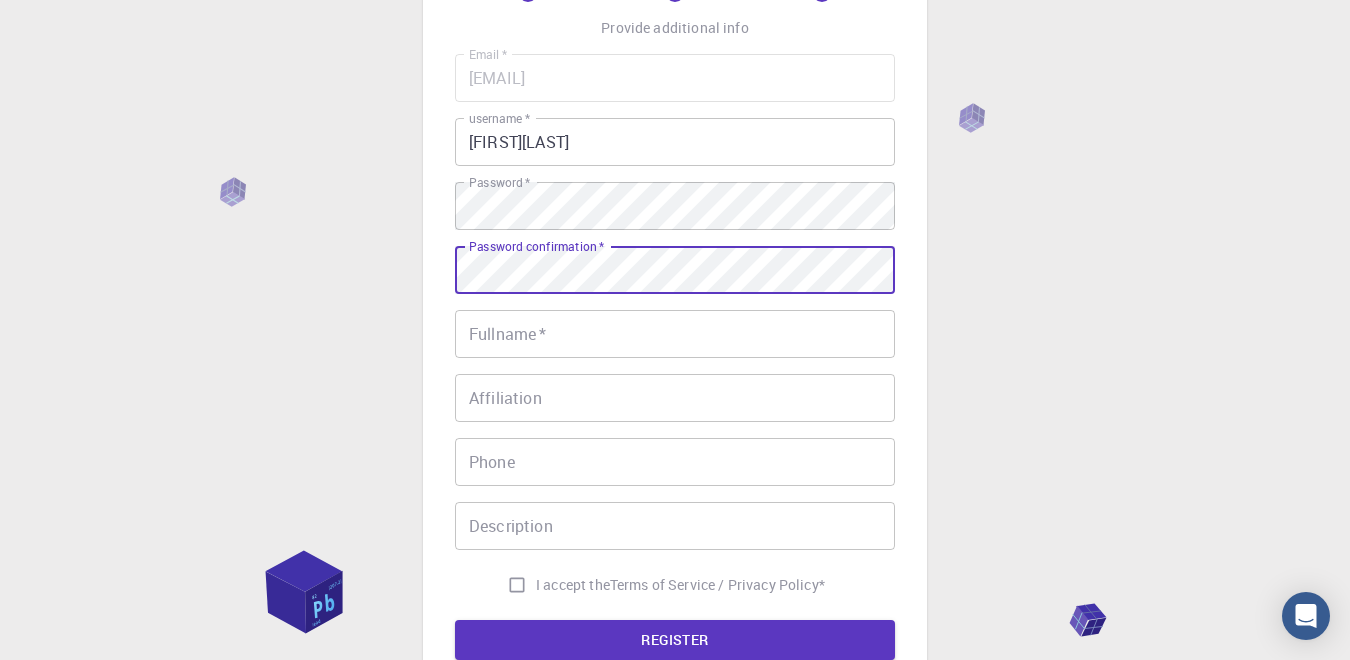scroll, scrollTop: 233, scrollLeft: 0, axis: vertical 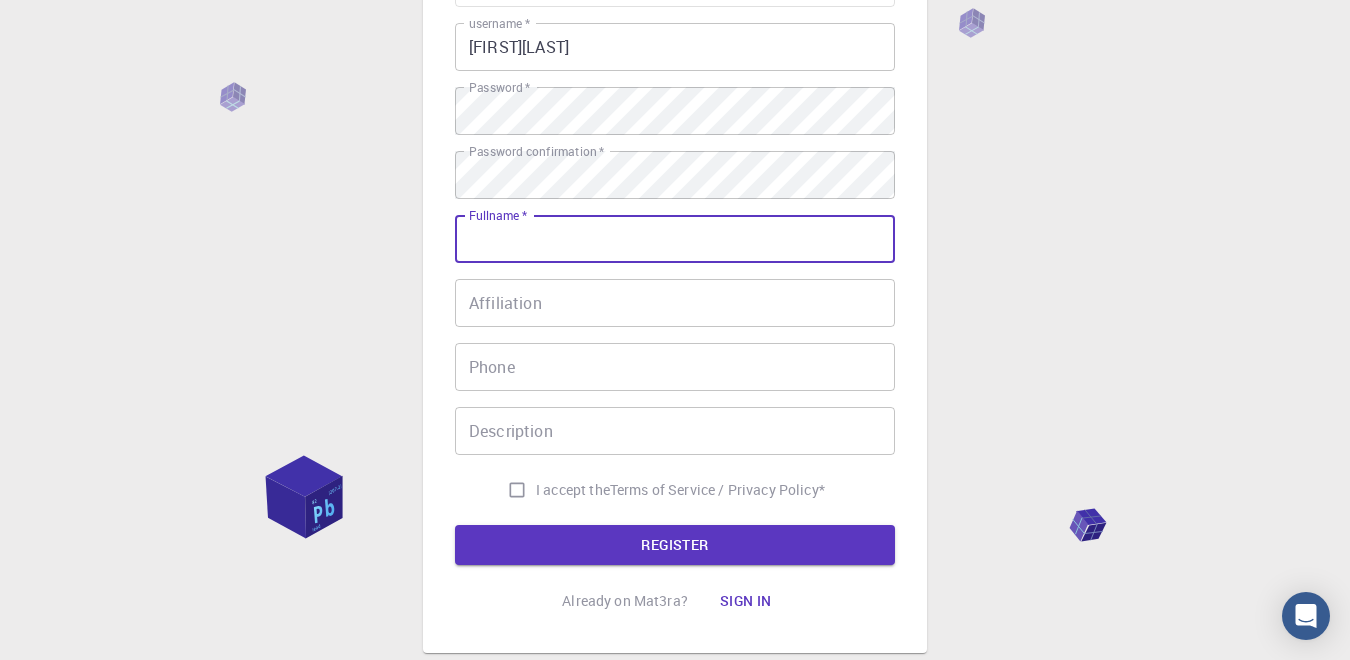 click on "Fullname   *" at bounding box center (675, 239) 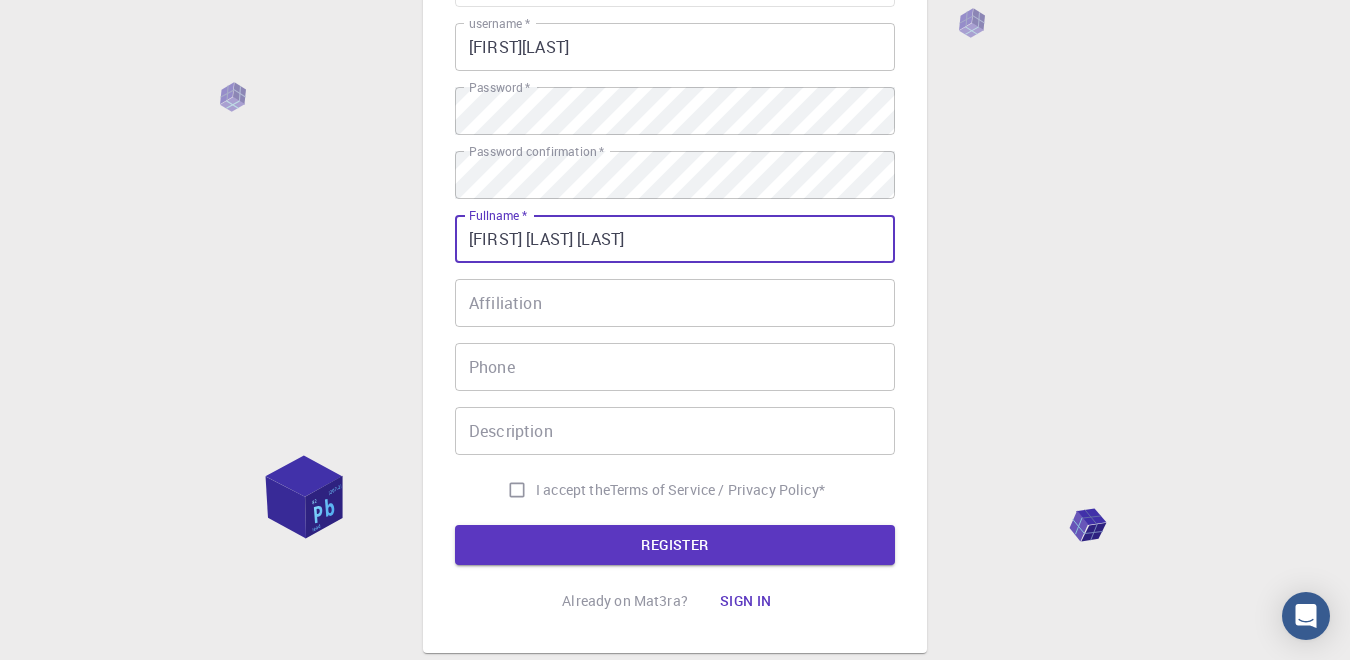 type on "[FIRST] [LAST]" 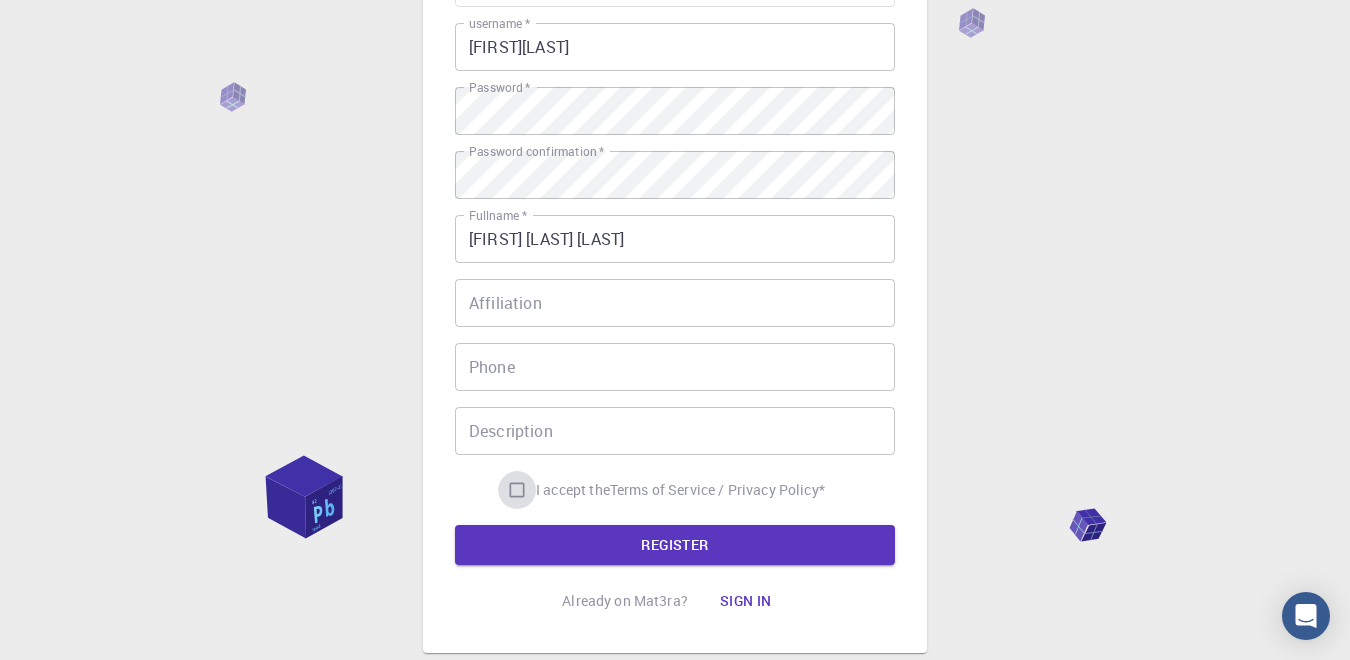 click on "I accept the  Terms of Service / Privacy Policy  *" at bounding box center [517, 490] 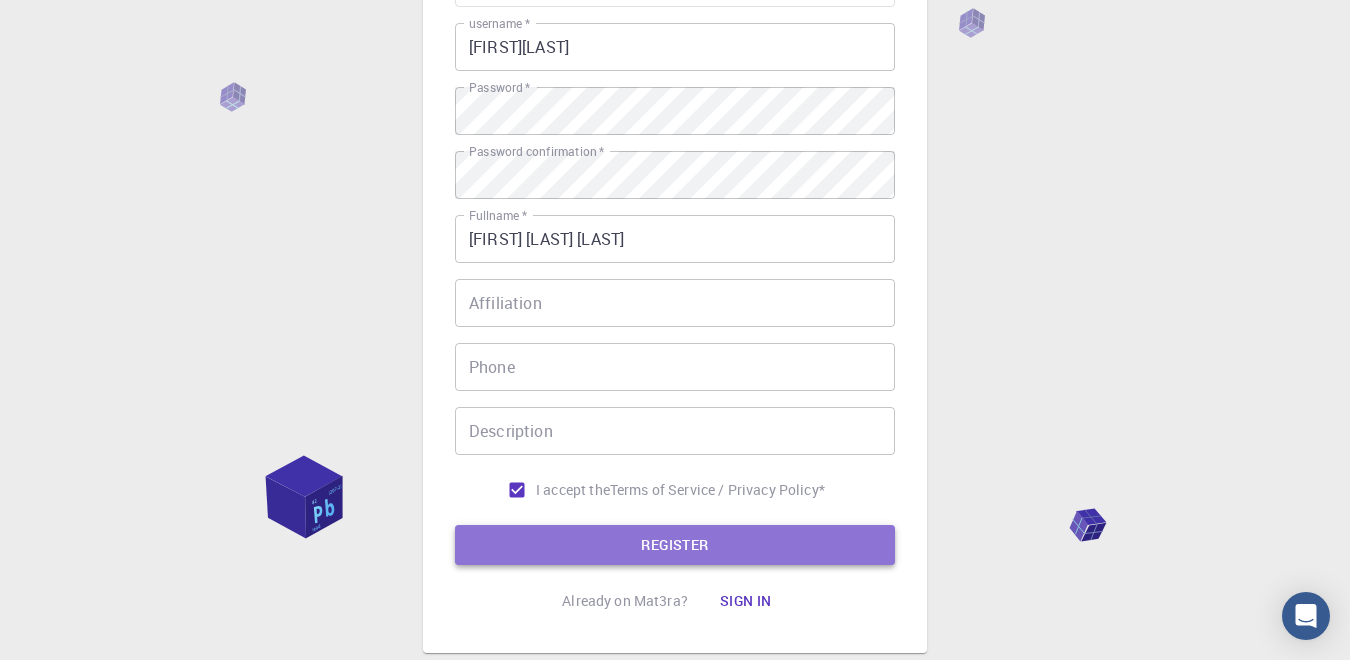 click on "REGISTER" at bounding box center [675, 545] 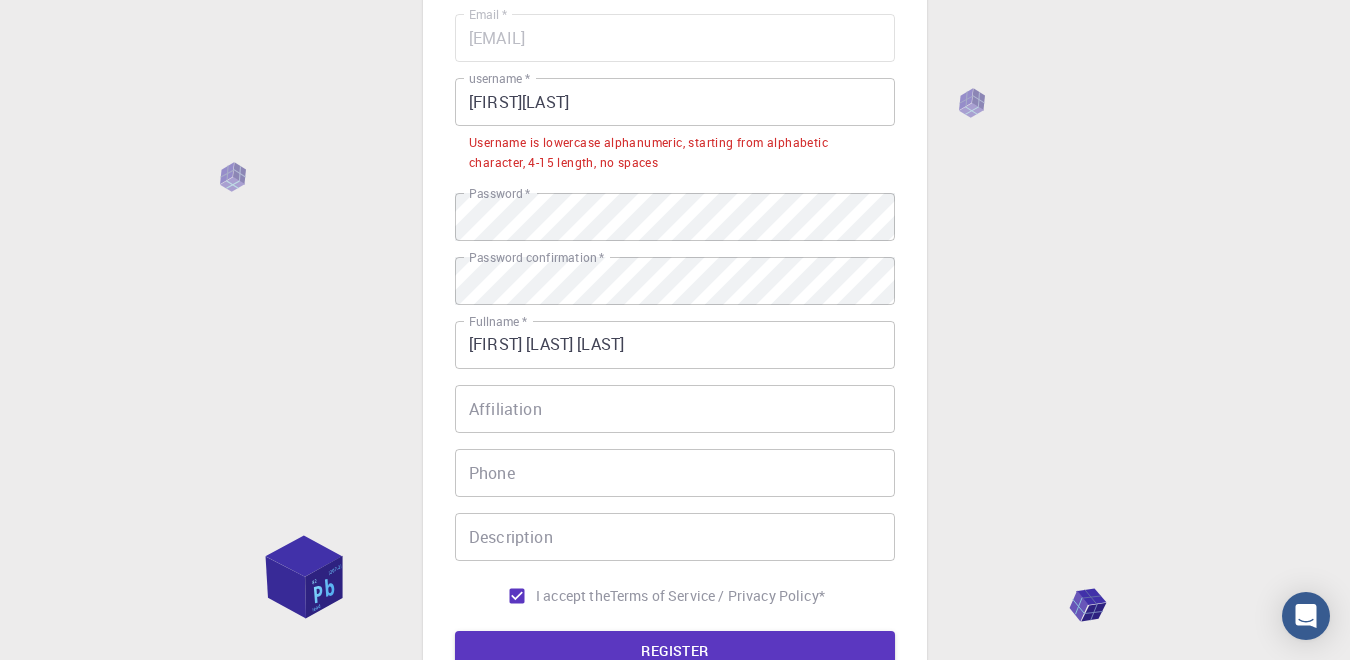 scroll, scrollTop: 137, scrollLeft: 0, axis: vertical 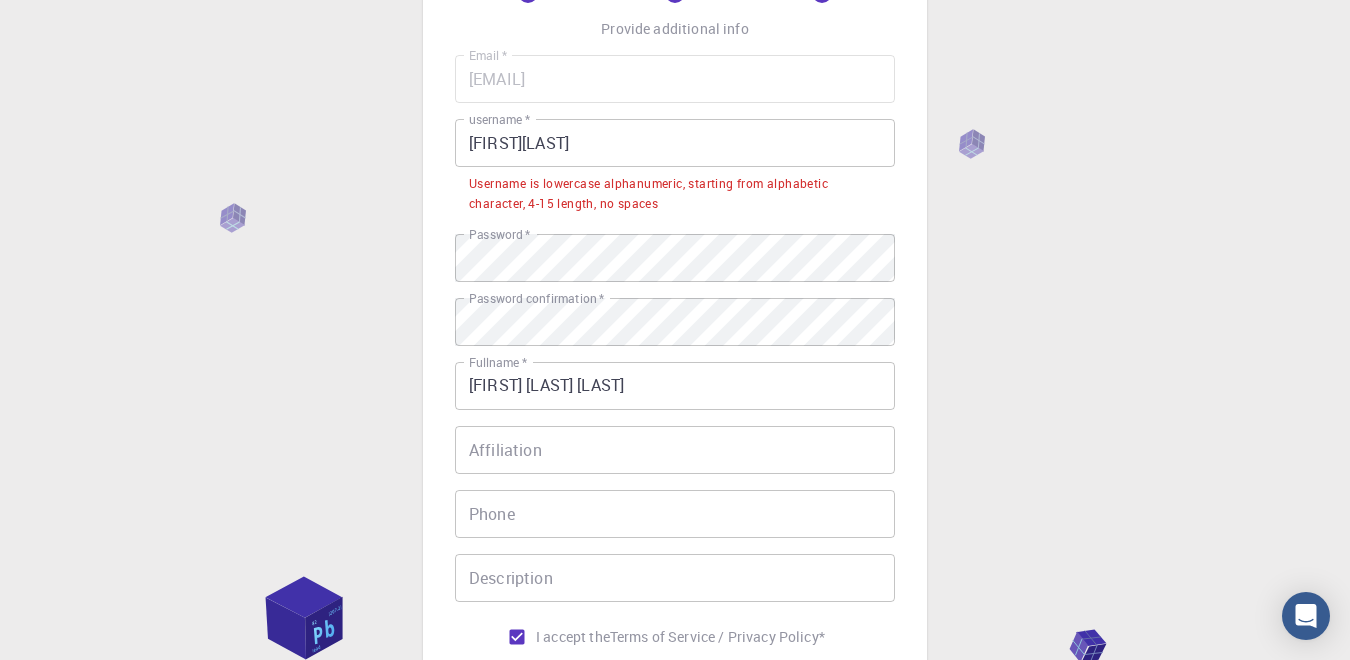 click on "GianCarlo" at bounding box center (675, 143) 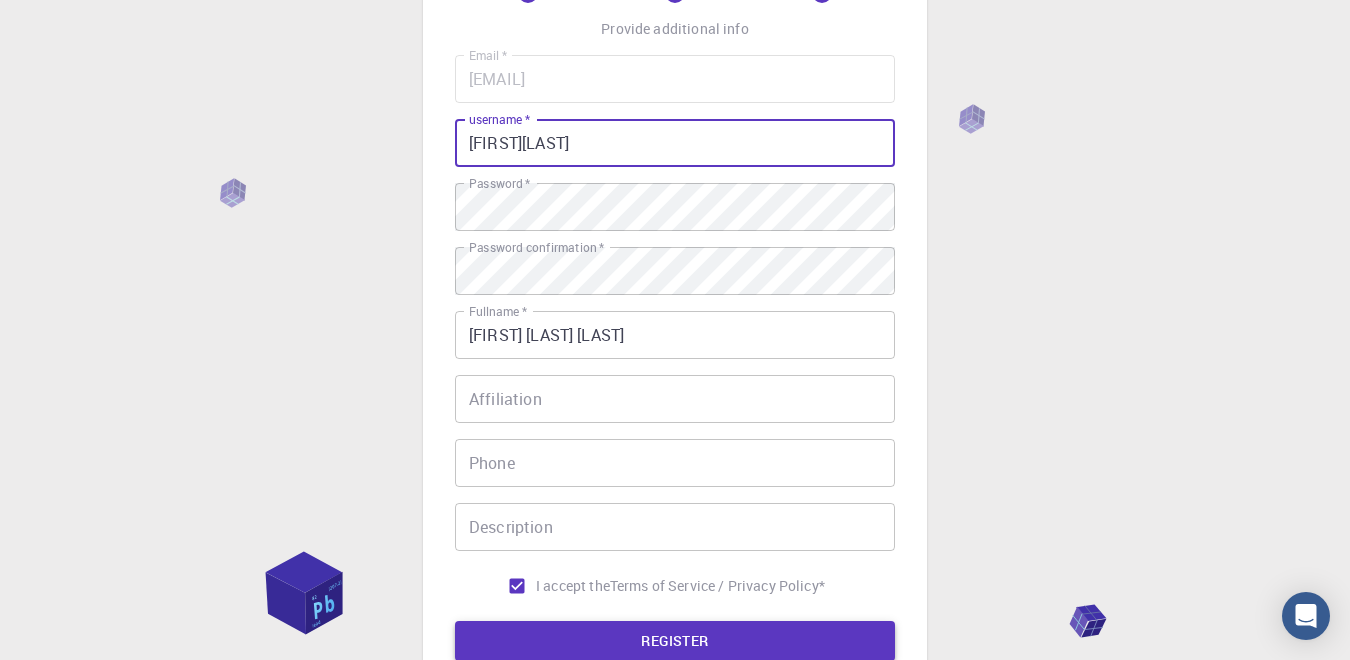 type on "giancarlo" 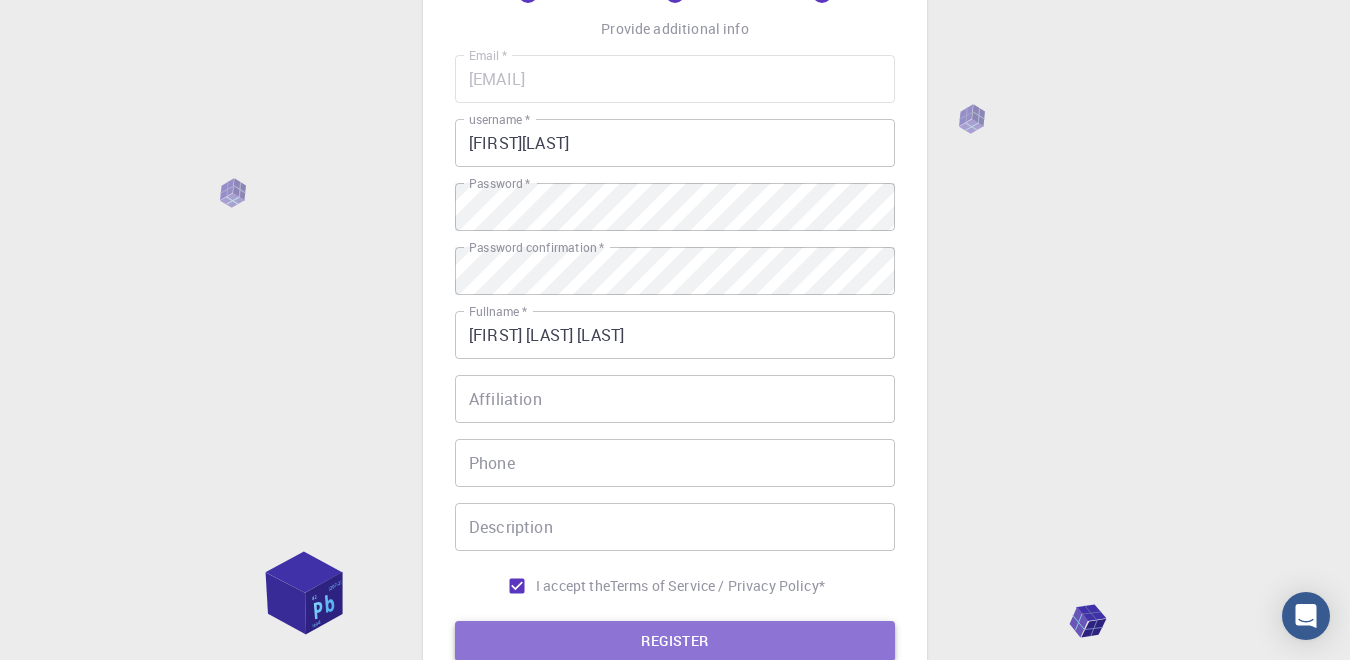 click on "REGISTER" at bounding box center (675, 641) 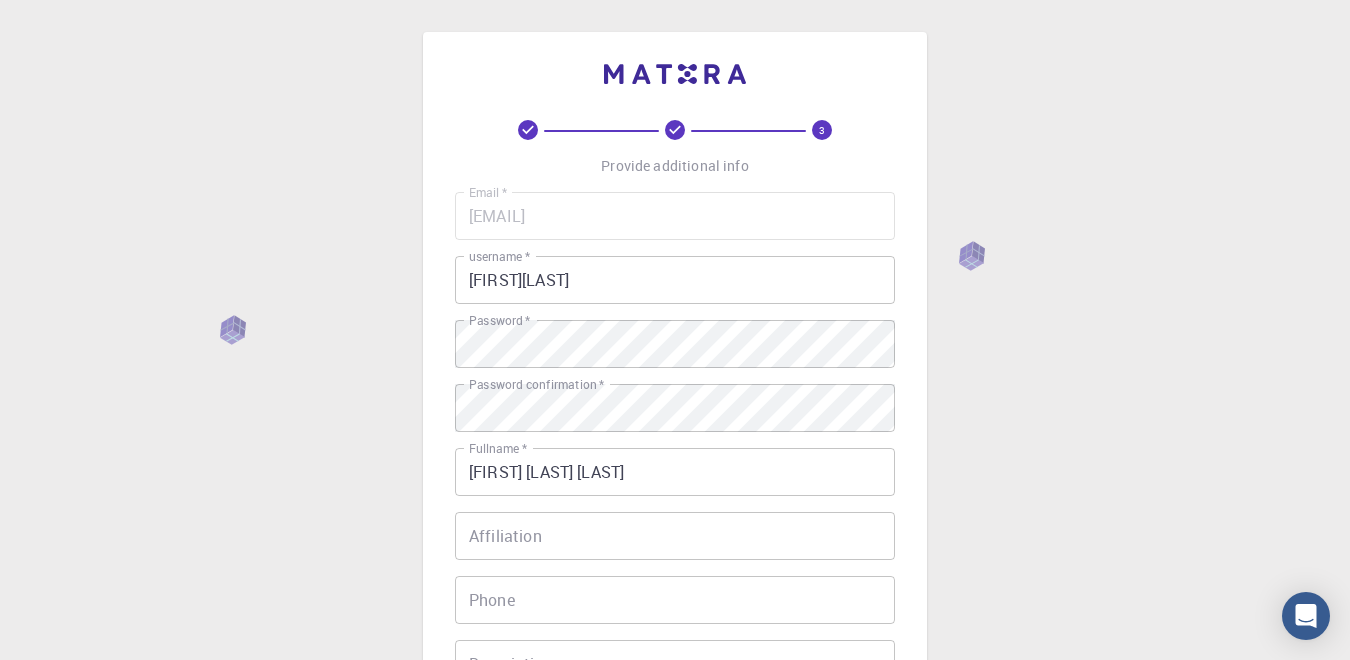 scroll, scrollTop: 358, scrollLeft: 0, axis: vertical 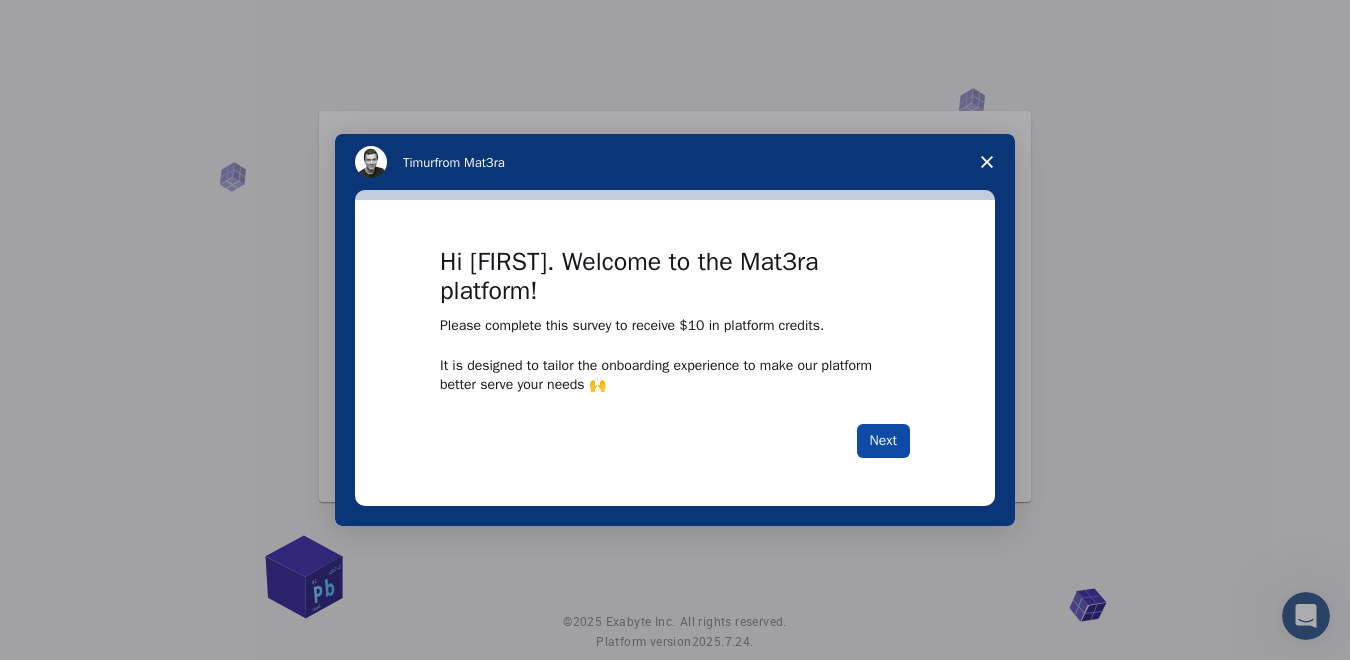 click on "Next" at bounding box center [883, 441] 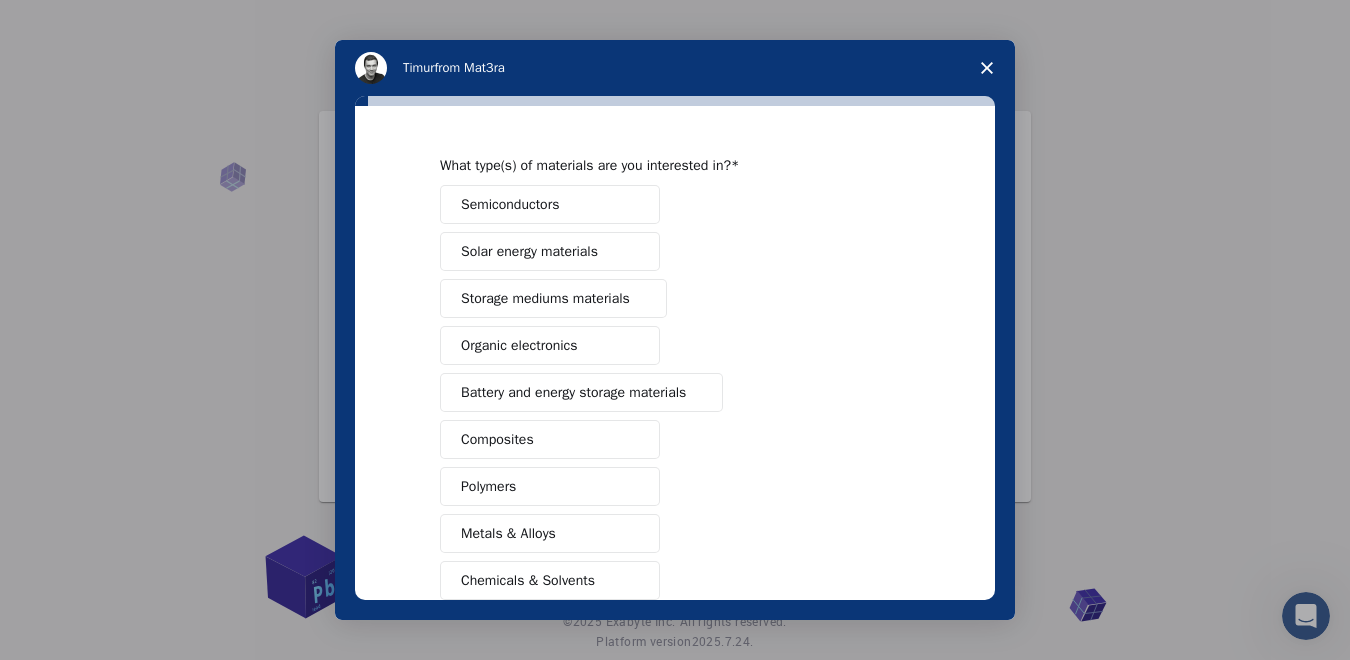 scroll, scrollTop: 48, scrollLeft: 0, axis: vertical 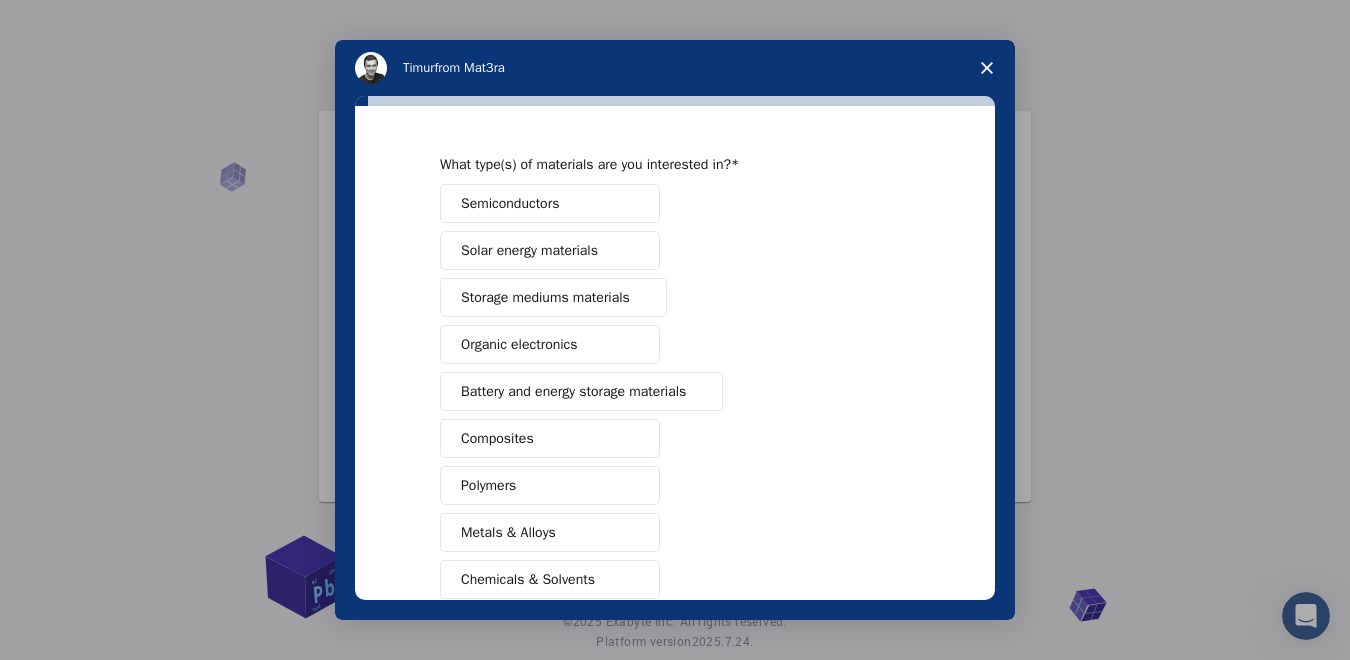click on "Solar energy materials" at bounding box center [550, 250] 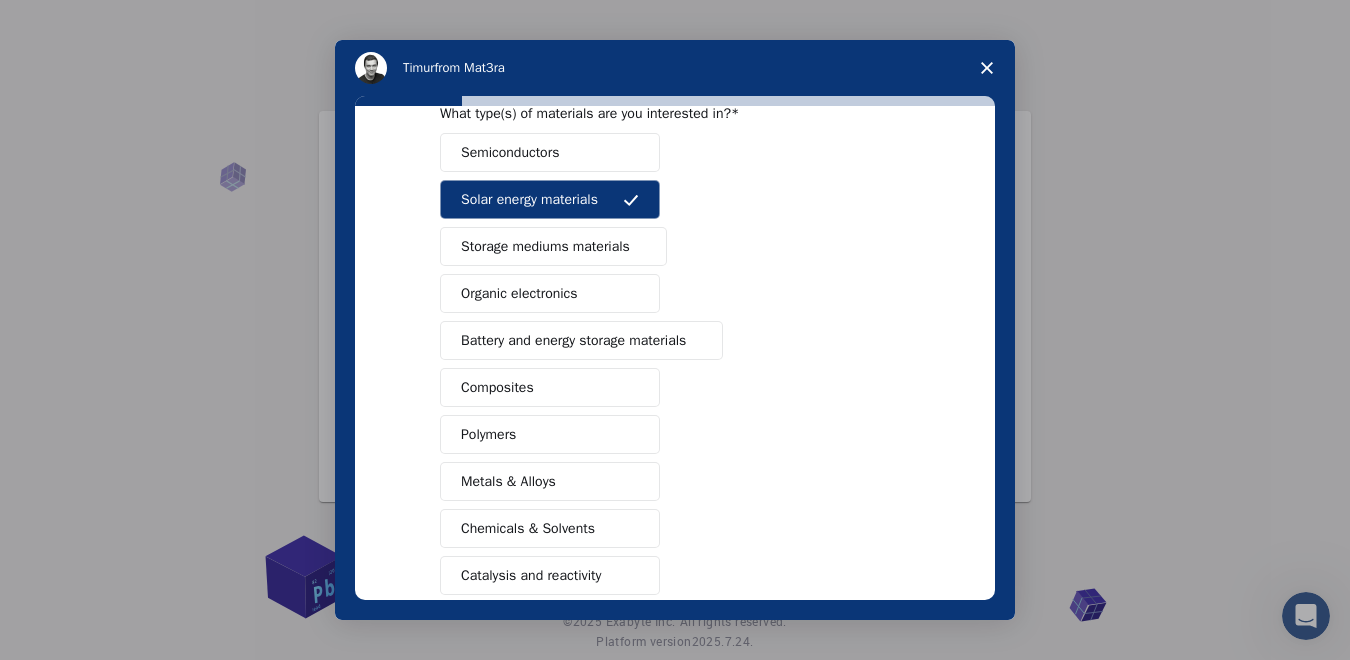 scroll, scrollTop: 100, scrollLeft: 0, axis: vertical 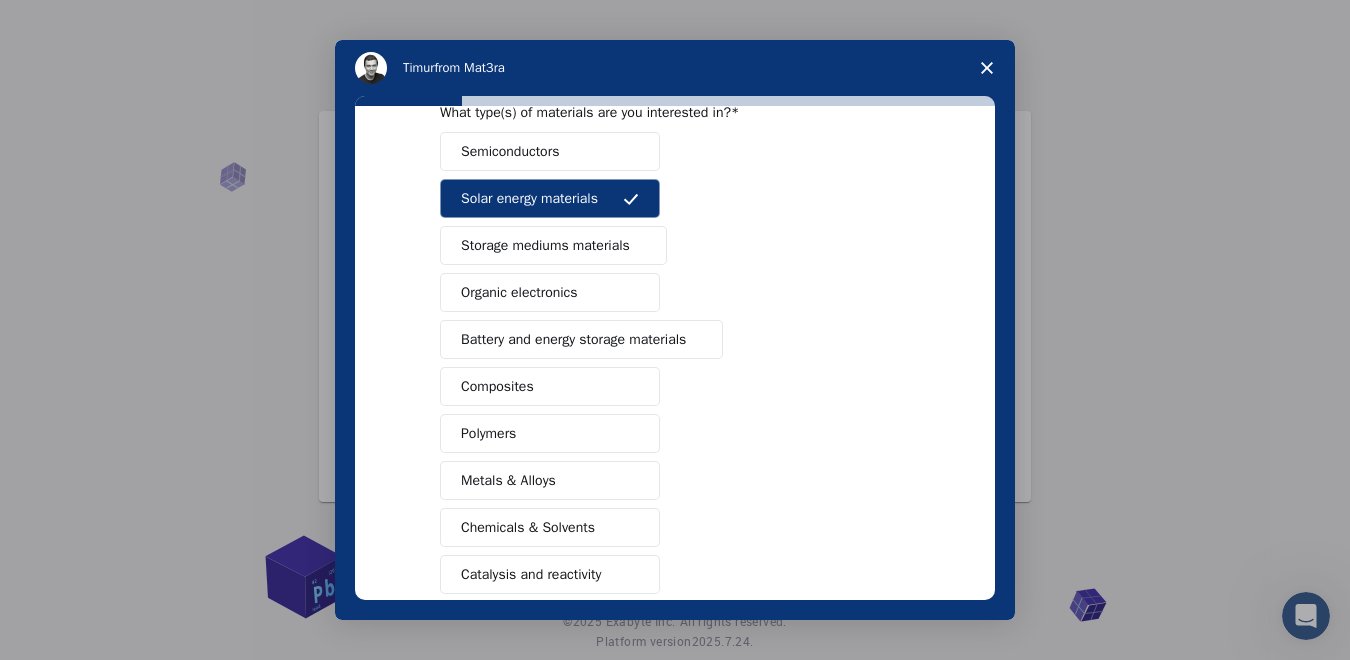 click on "Battery and energy storage materials" at bounding box center [573, 339] 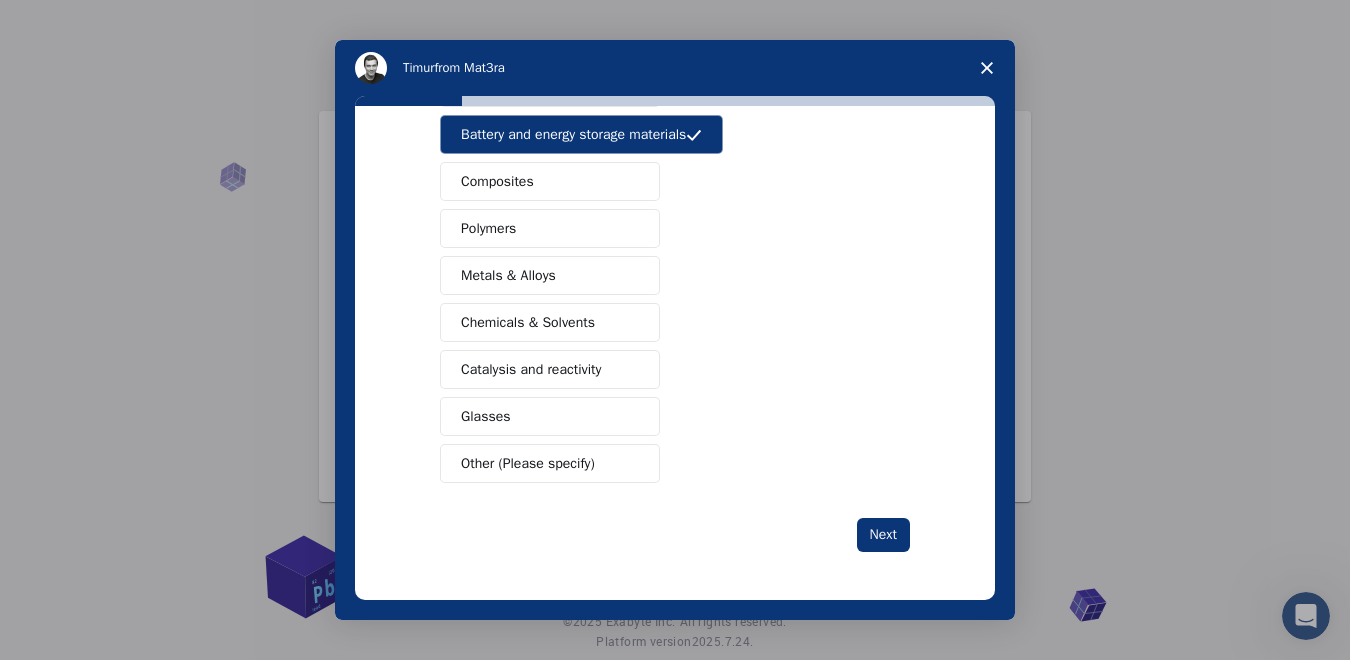 scroll, scrollTop: 0, scrollLeft: 0, axis: both 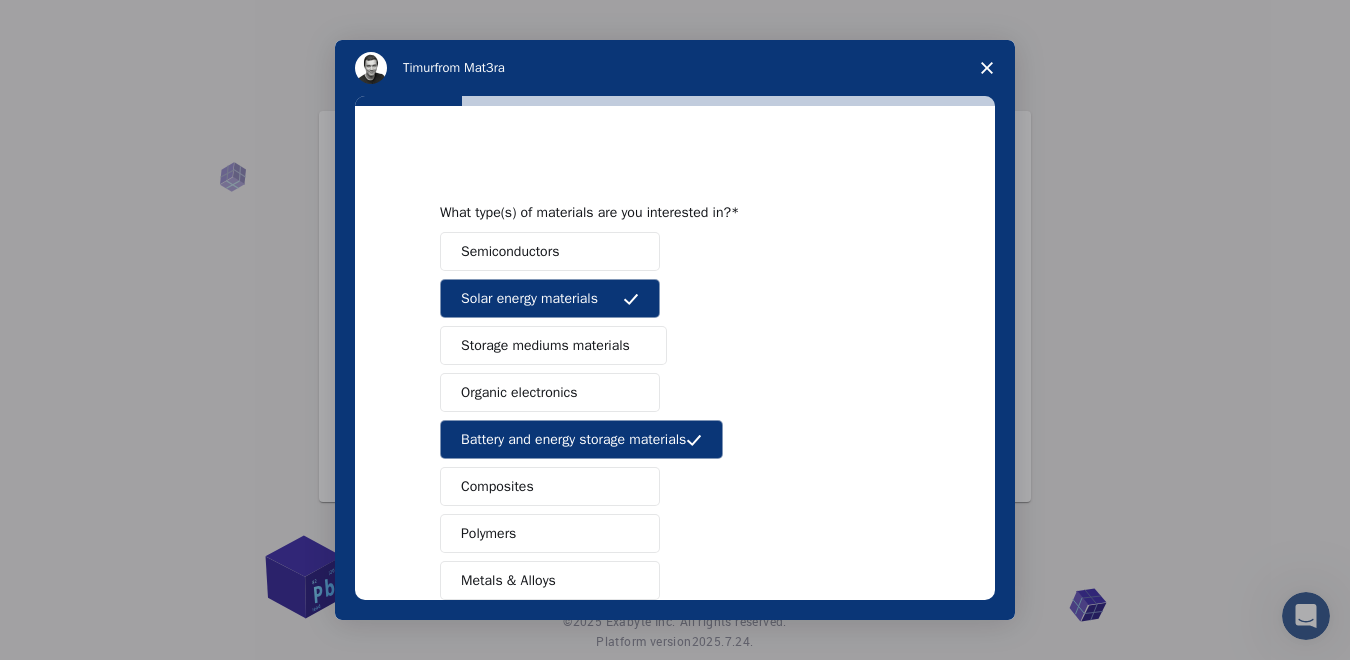 click on "Semiconductors" at bounding box center [550, 251] 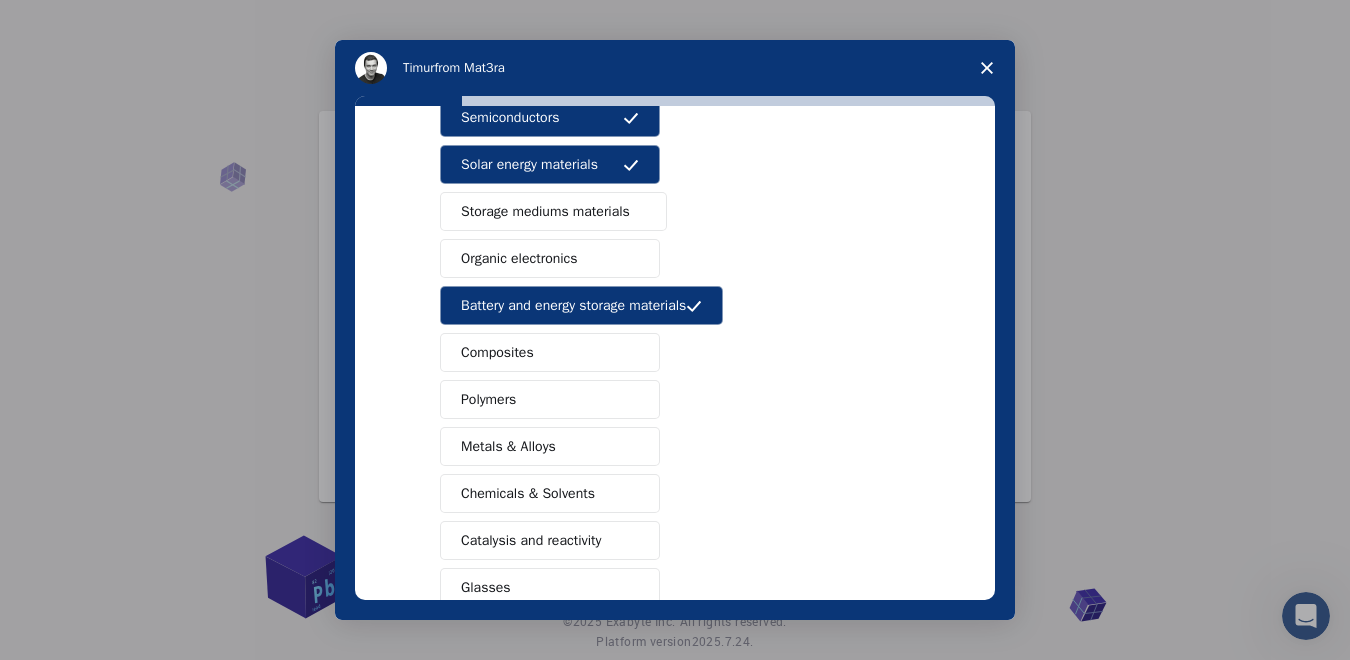 scroll, scrollTop: 137, scrollLeft: 0, axis: vertical 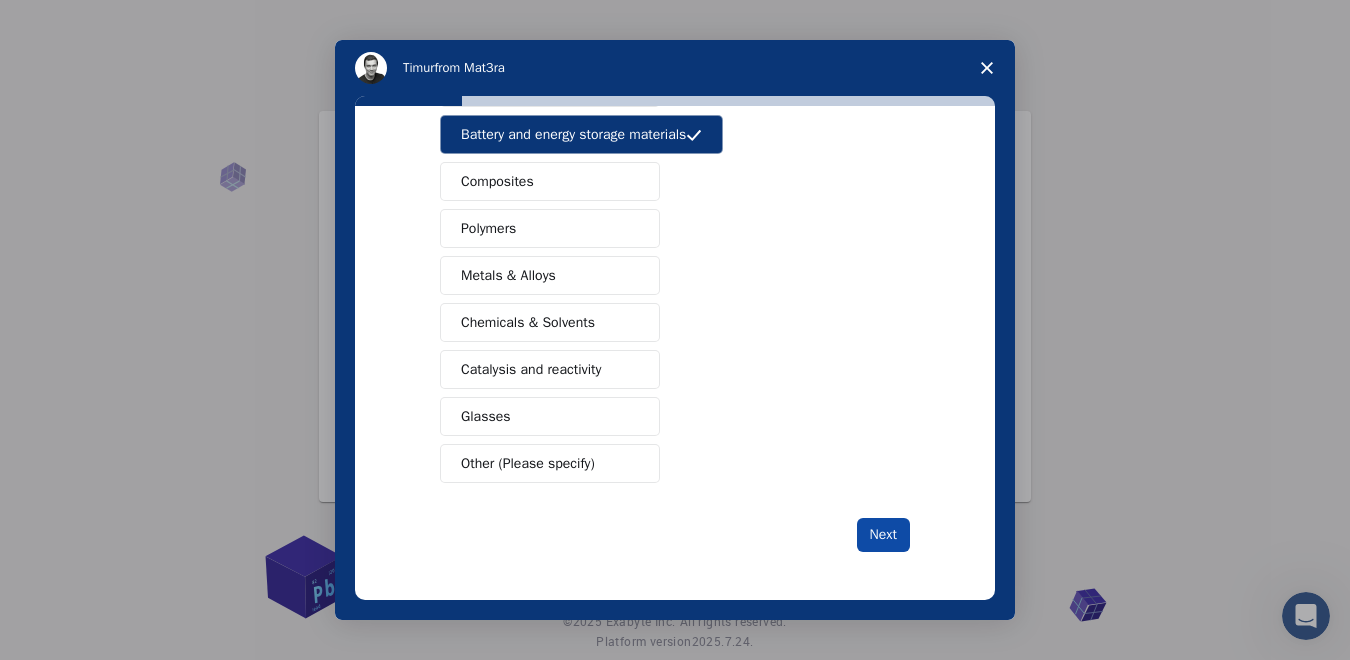 click on "Next" at bounding box center [883, 535] 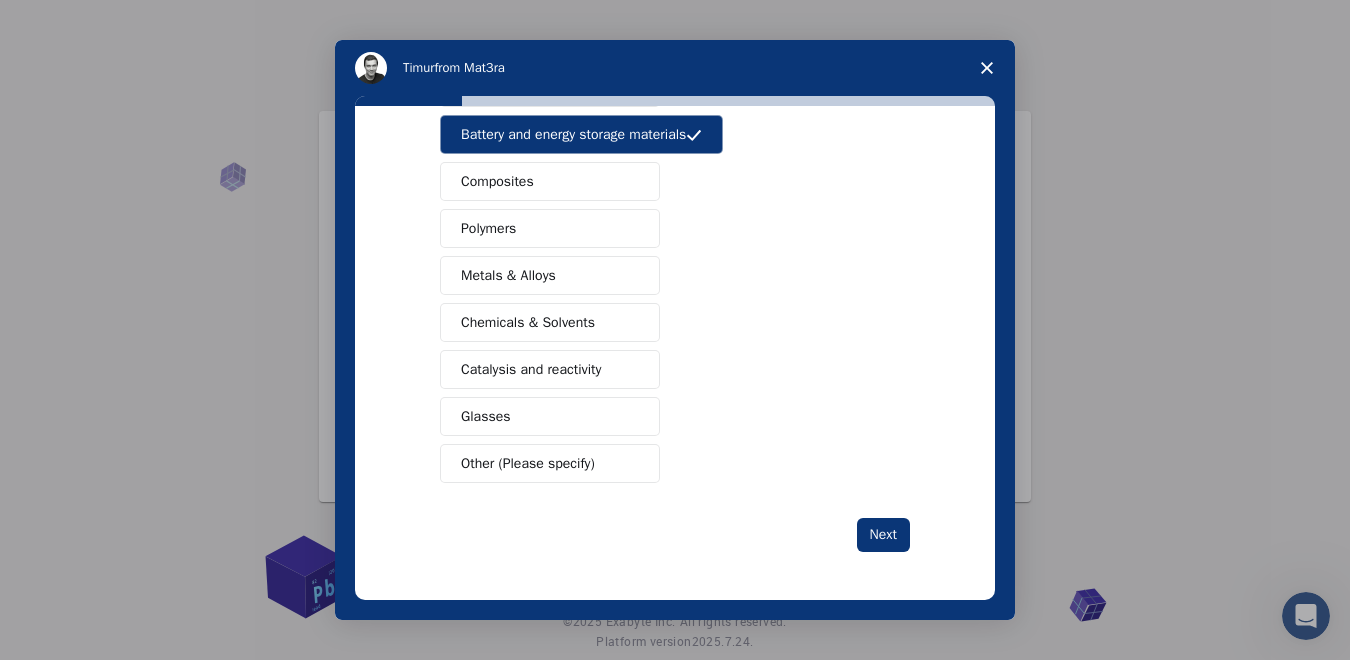 scroll, scrollTop: 0, scrollLeft: 0, axis: both 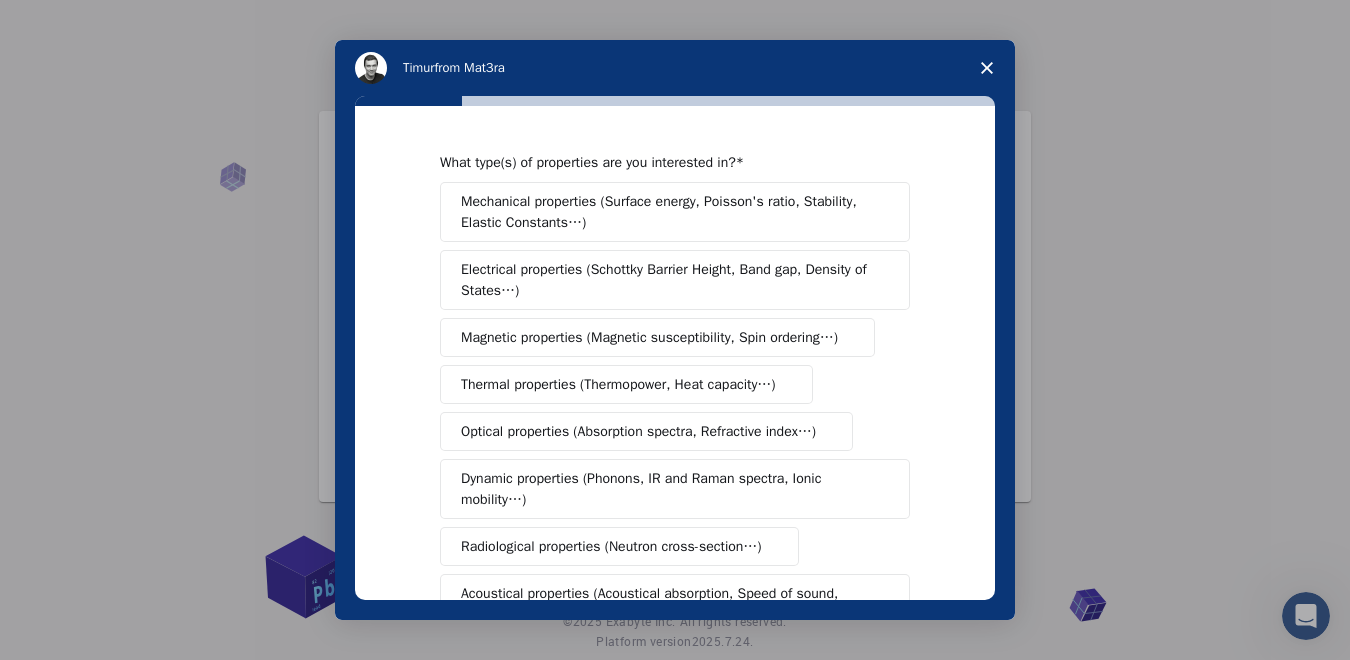 click on "Electrical properties (Schottky Barrier Height, Band gap, Density of States…)" at bounding box center [668, 280] 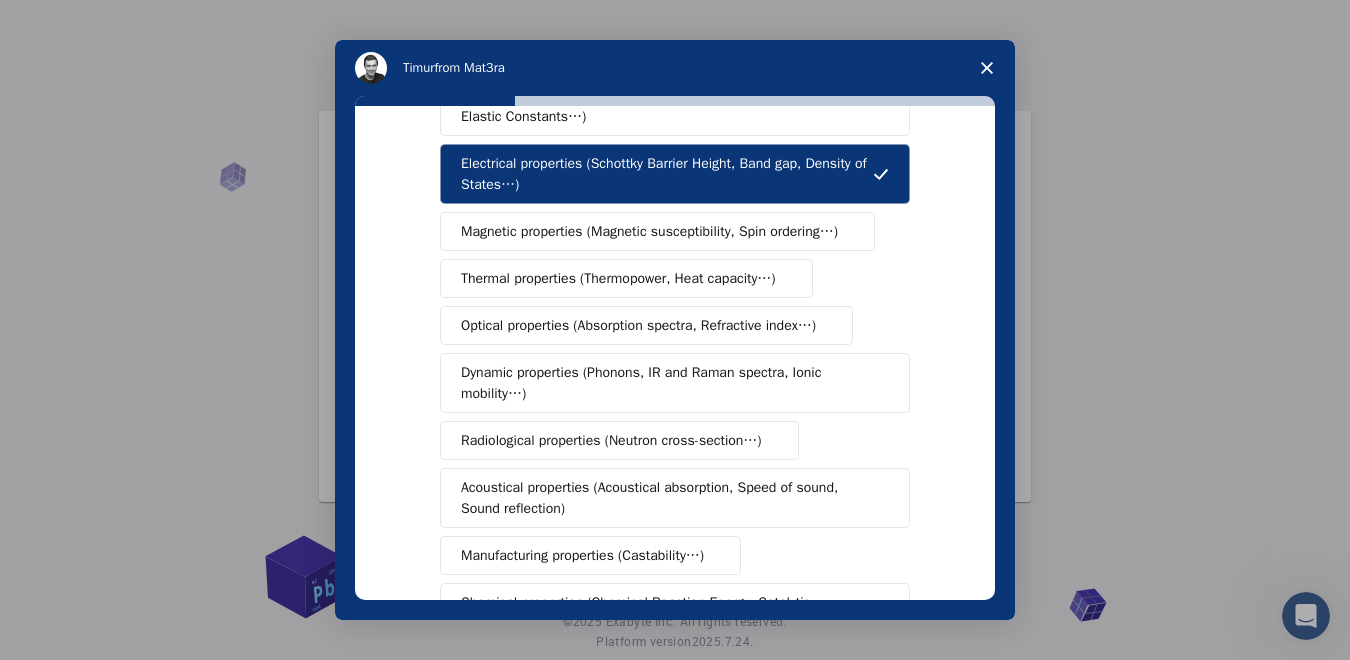 scroll, scrollTop: 107, scrollLeft: 0, axis: vertical 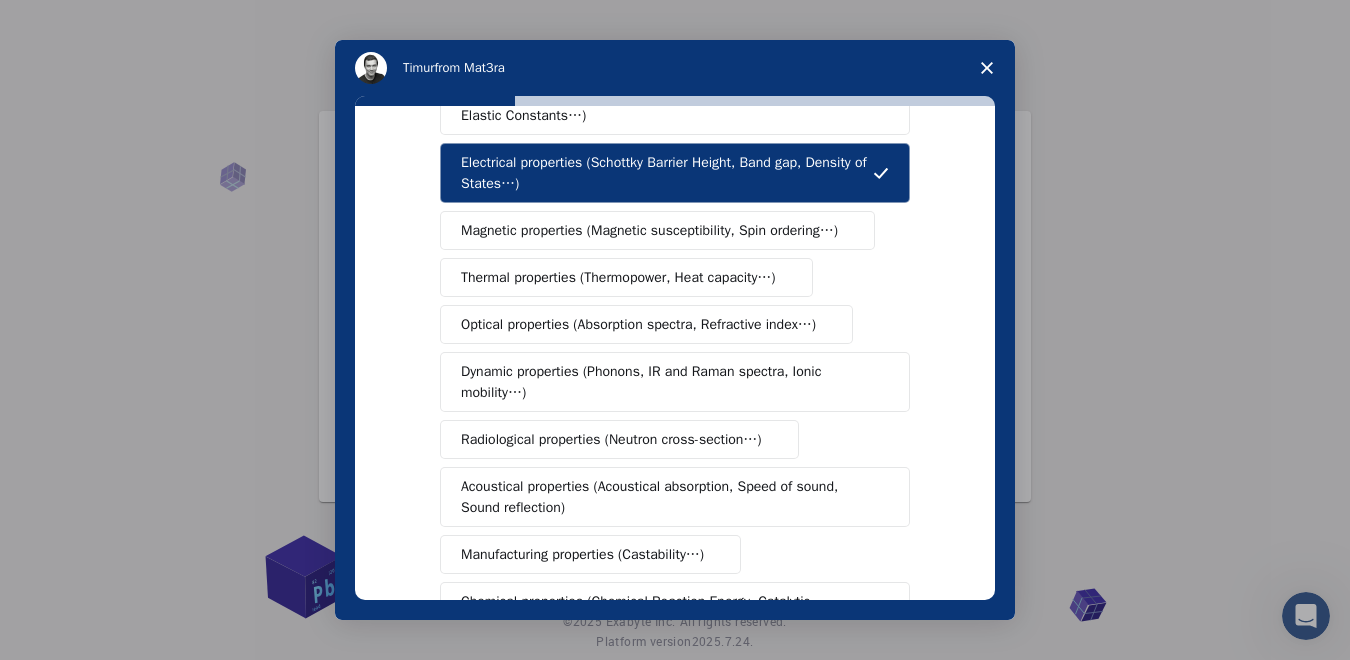 click on "Thermal properties (Thermopower, Heat capacity…)" at bounding box center [618, 277] 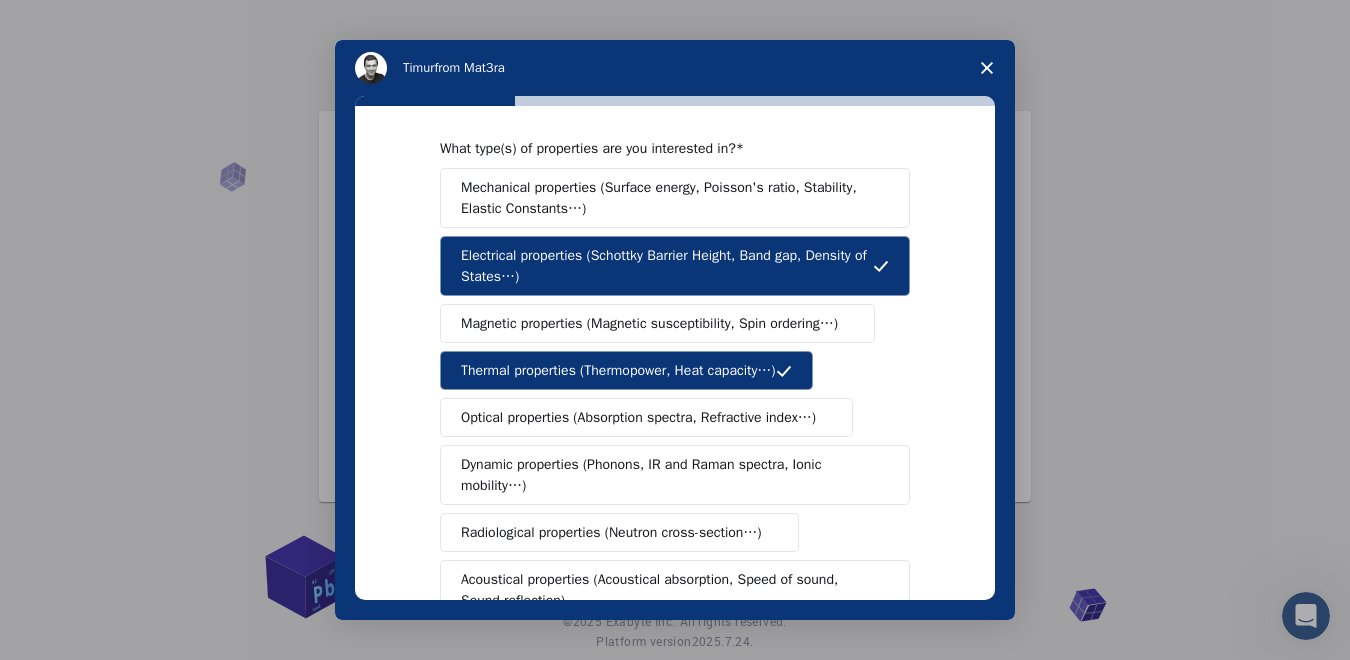 scroll, scrollTop: 0, scrollLeft: 0, axis: both 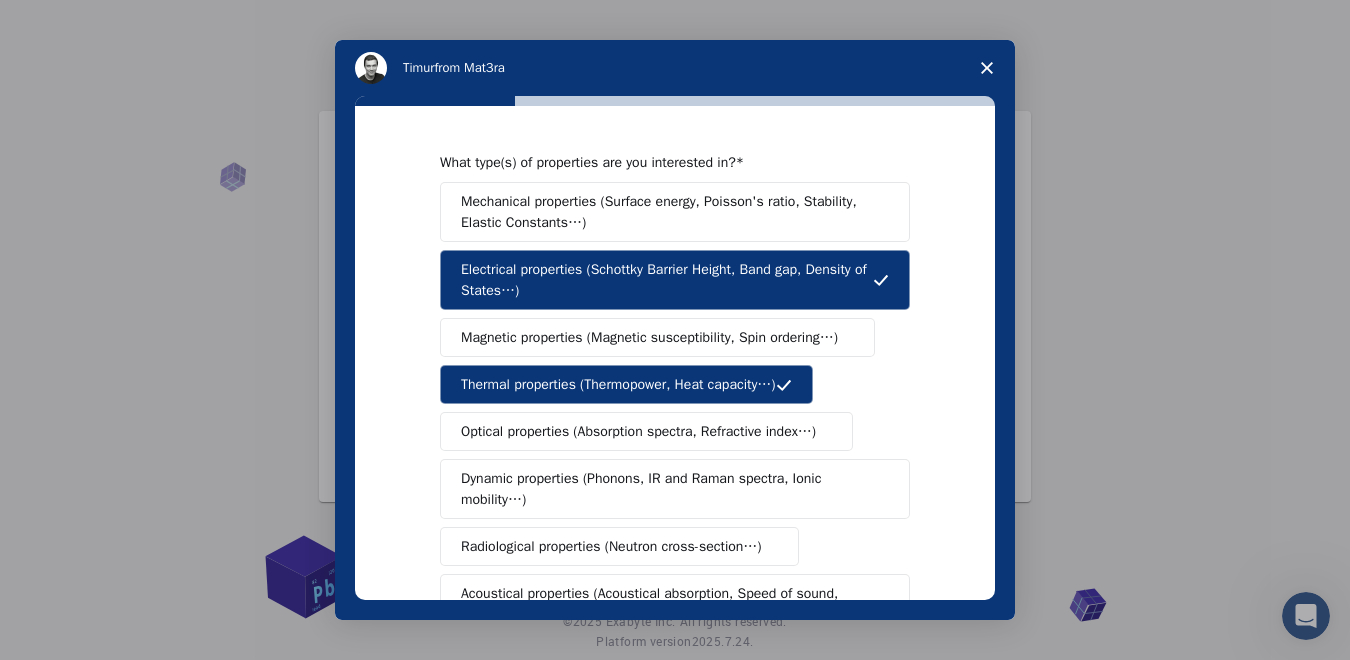 click on "Mechanical properties (Surface energy, Poisson's ratio, Stability, Elastic Constants…)" at bounding box center (668, 212) 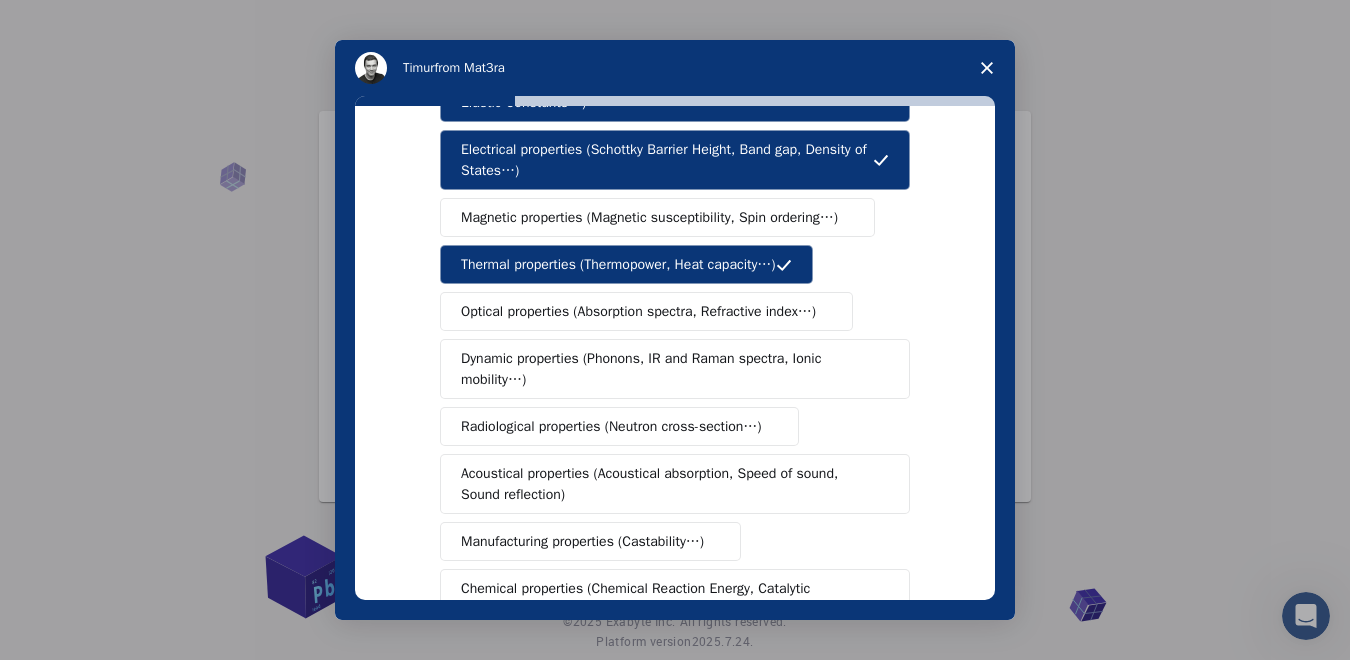 scroll, scrollTop: 409, scrollLeft: 0, axis: vertical 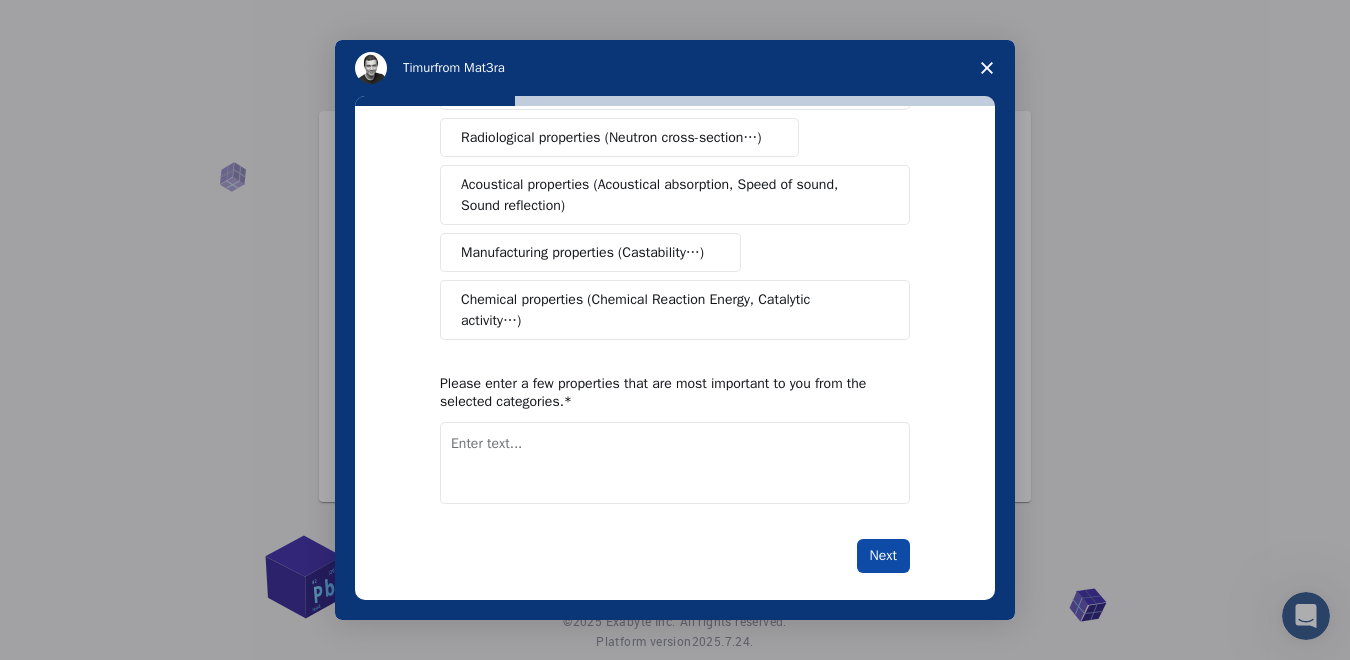 click on "Next" at bounding box center [883, 556] 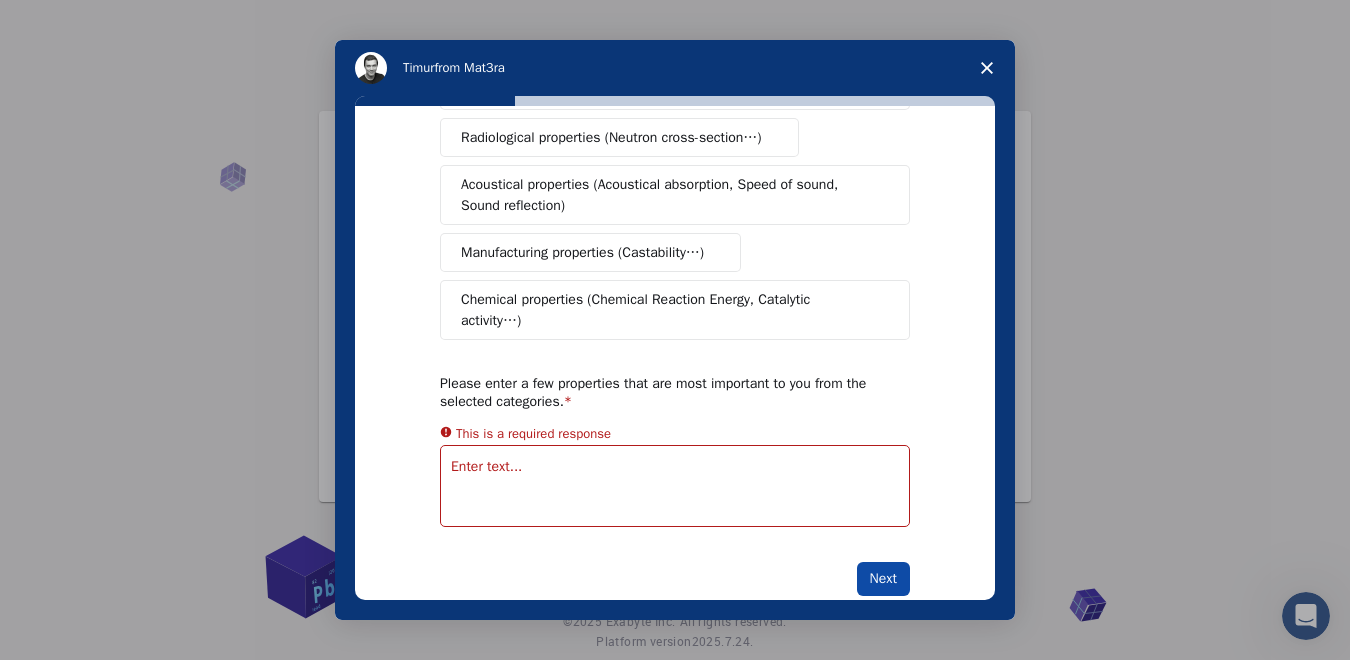scroll, scrollTop: 410, scrollLeft: 0, axis: vertical 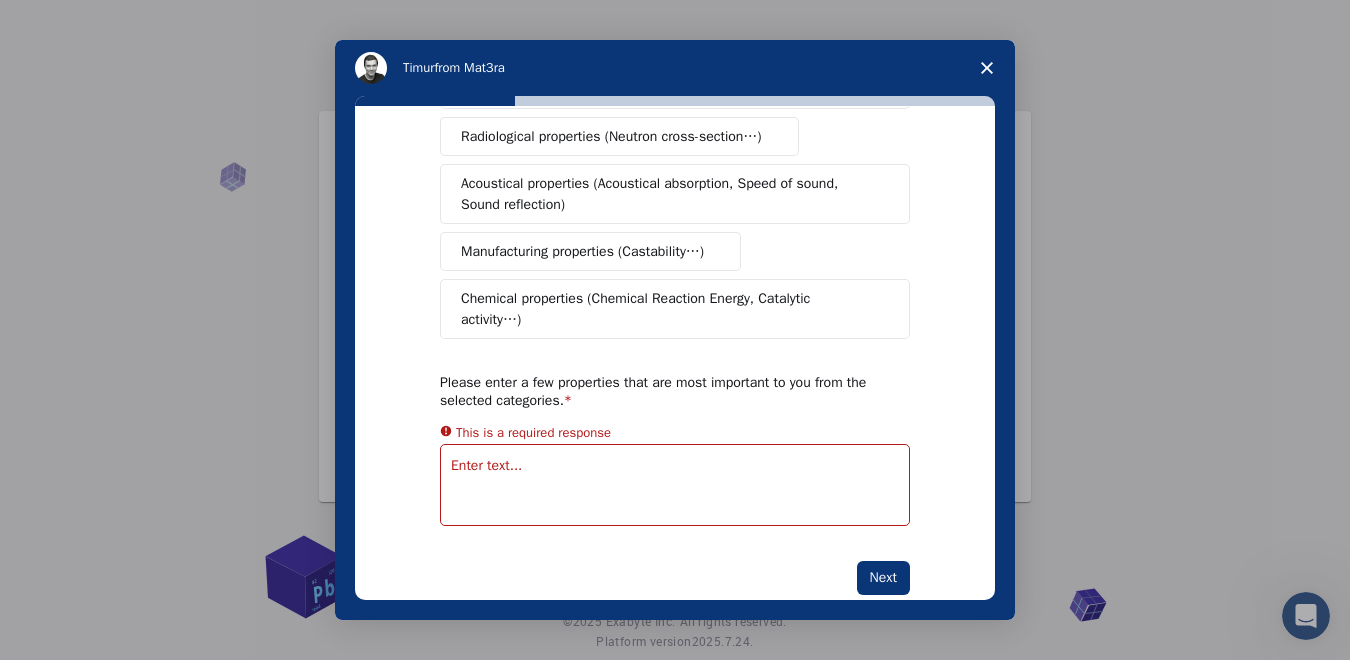 click at bounding box center (675, 485) 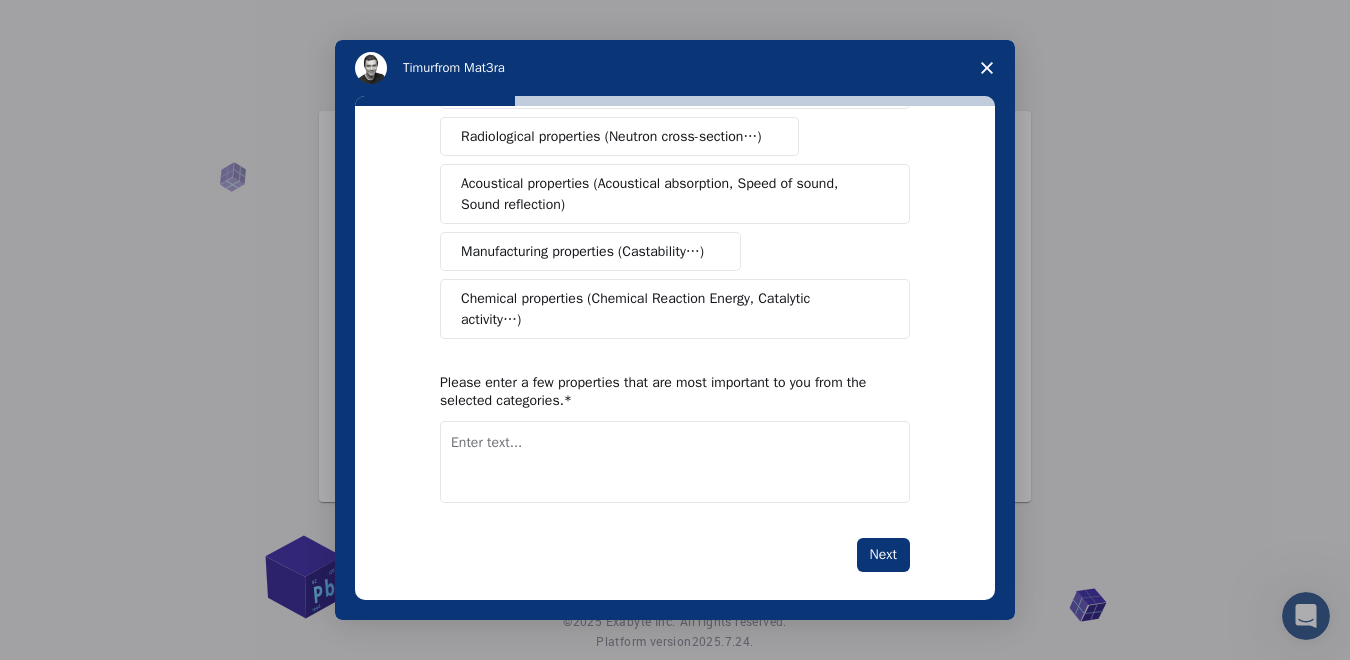 scroll, scrollTop: 409, scrollLeft: 0, axis: vertical 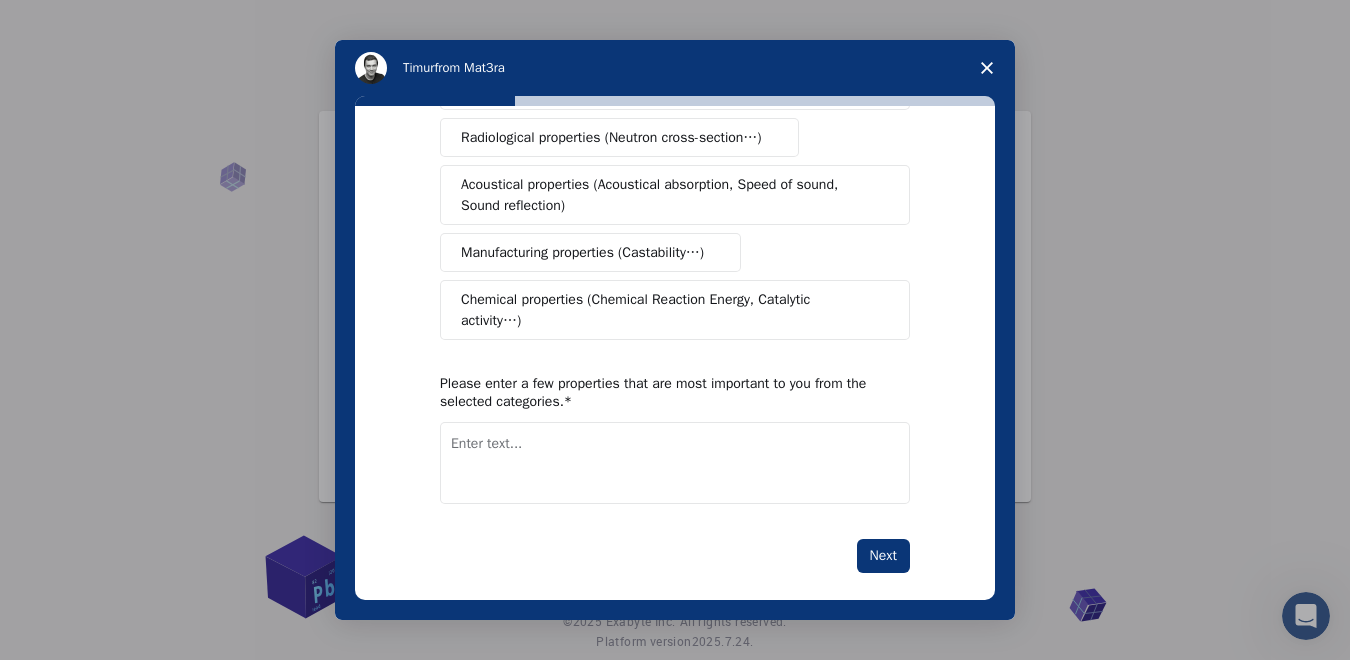 click at bounding box center [675, 463] 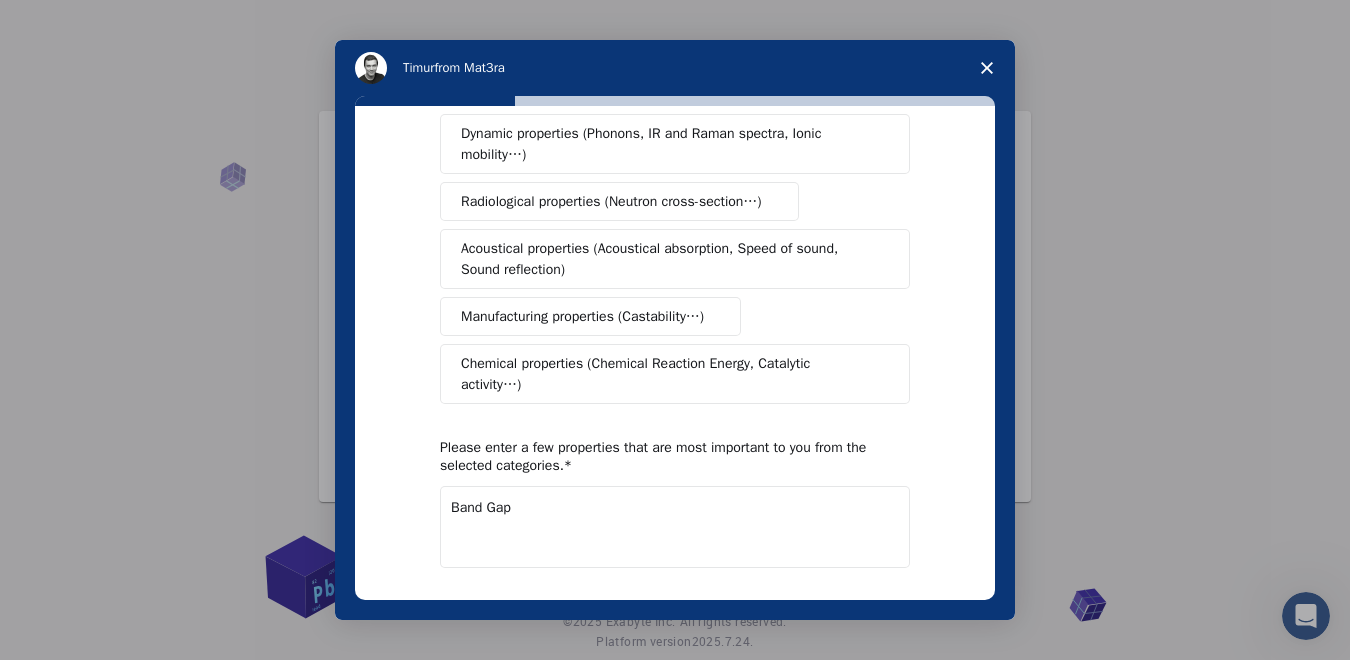 scroll, scrollTop: 409, scrollLeft: 0, axis: vertical 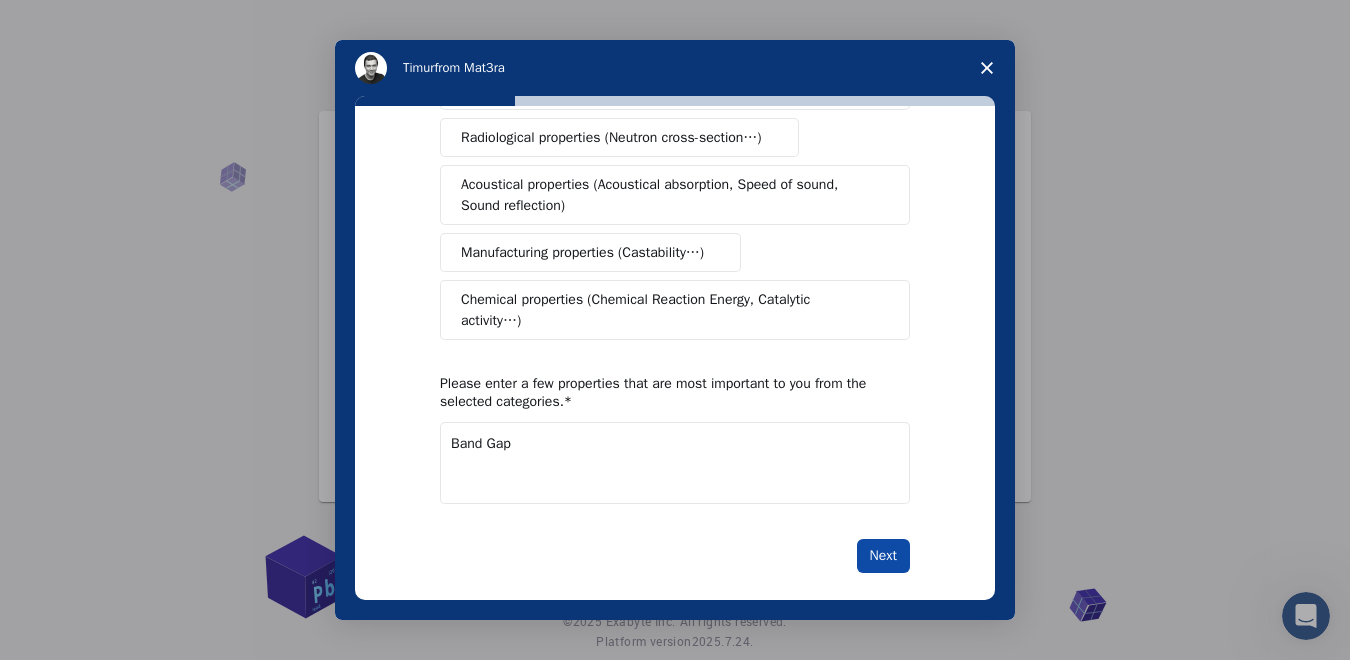 type on "Band Gap" 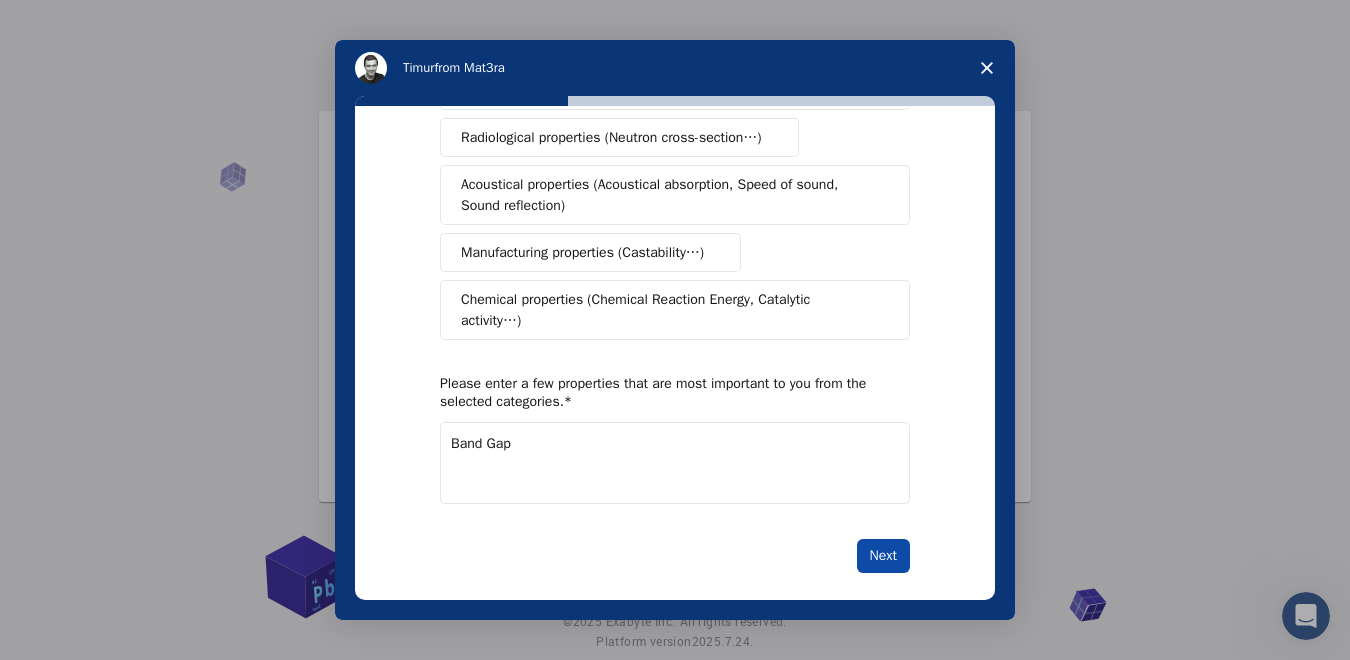 click on "Next" at bounding box center (883, 556) 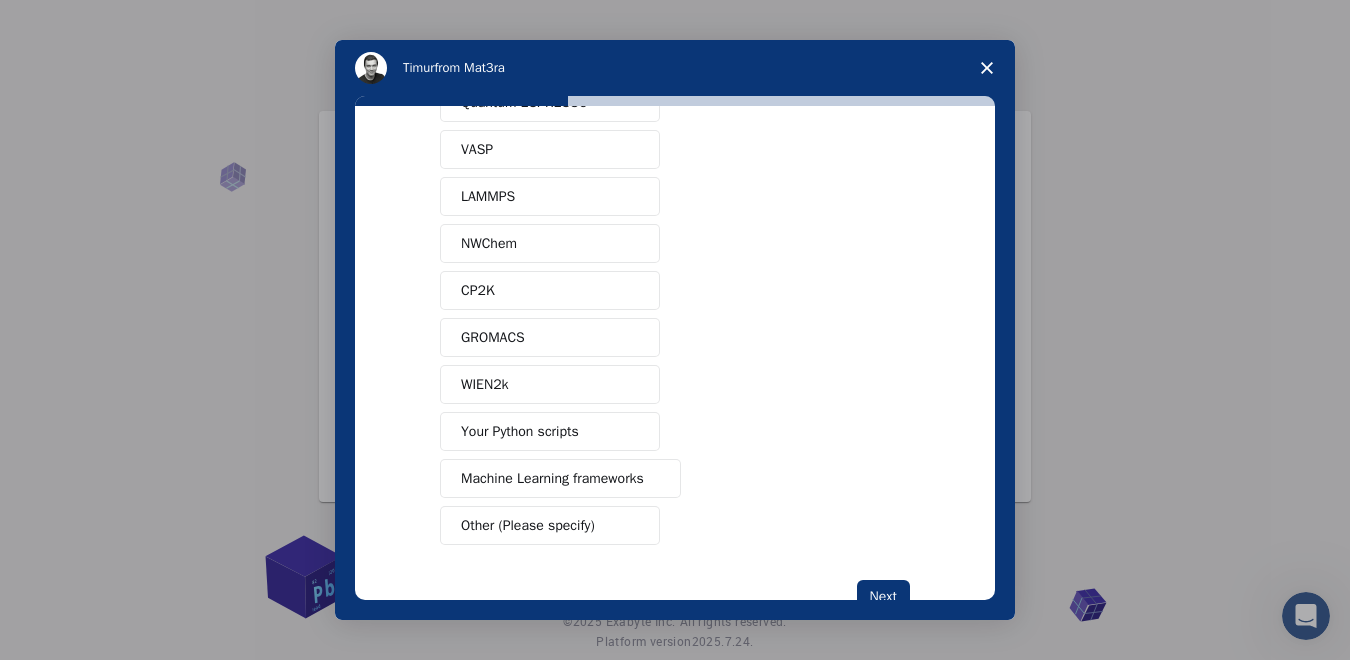 scroll, scrollTop: 161, scrollLeft: 0, axis: vertical 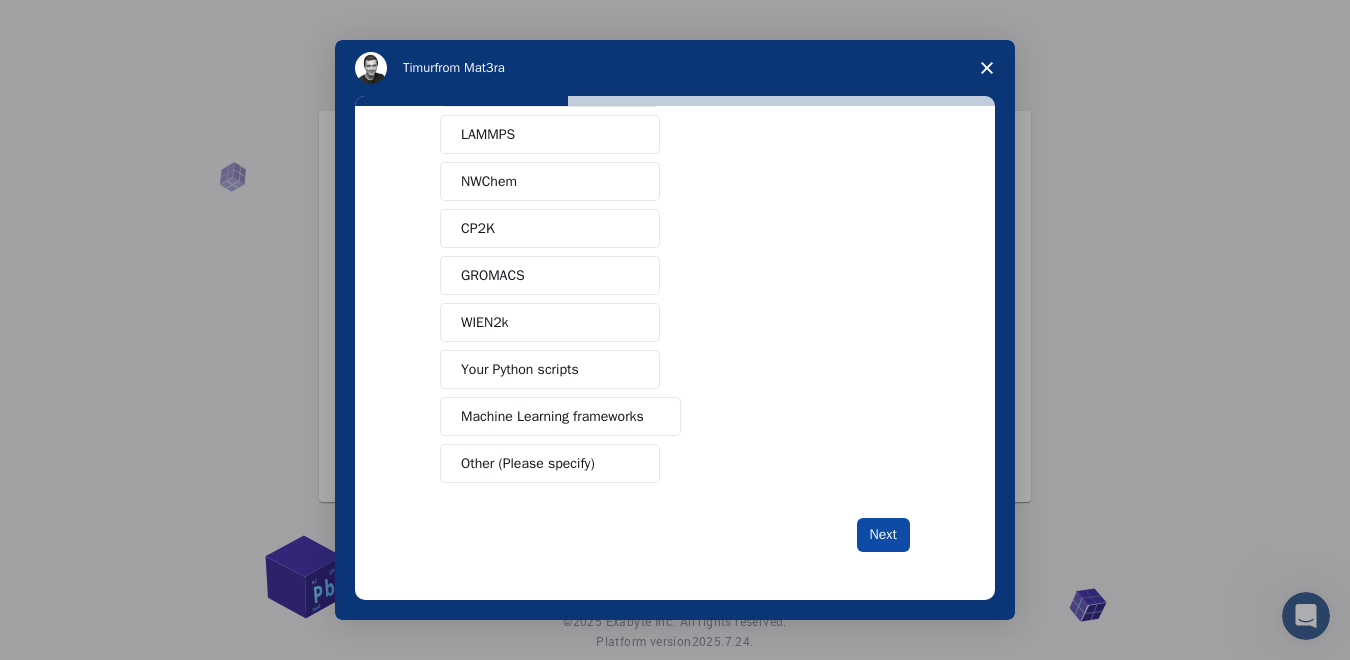 click on "Next" at bounding box center (883, 535) 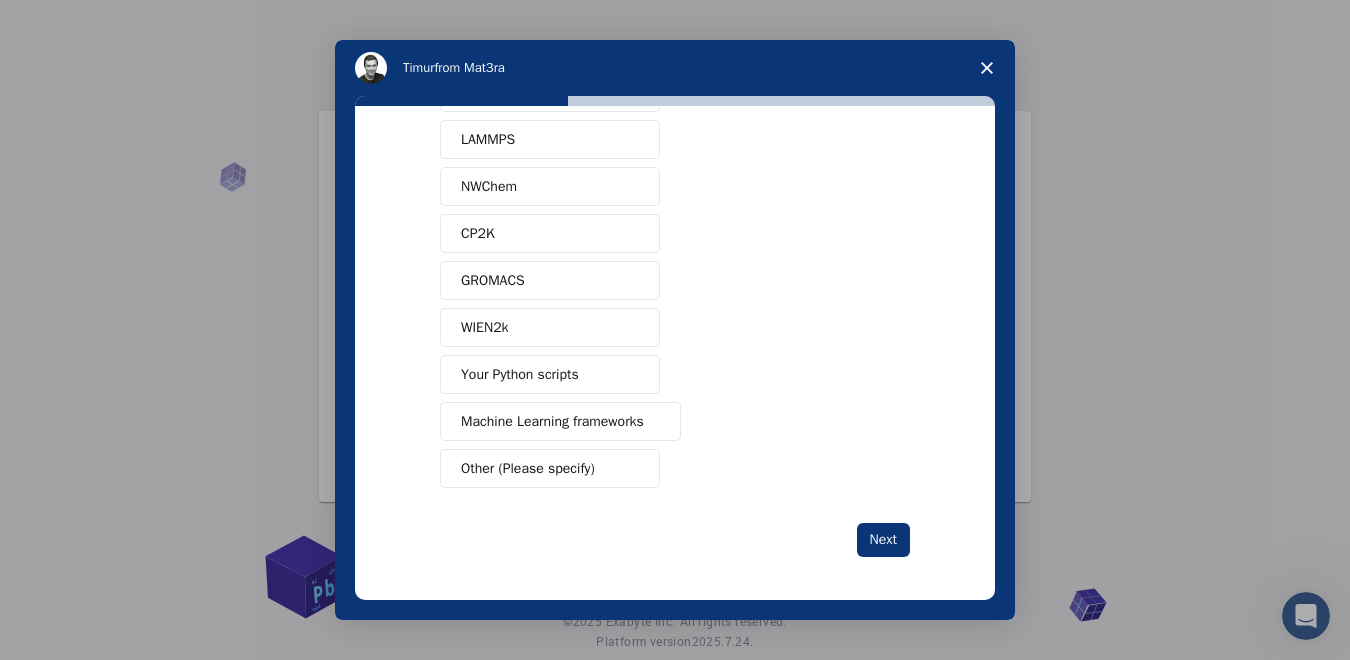 scroll, scrollTop: 185, scrollLeft: 0, axis: vertical 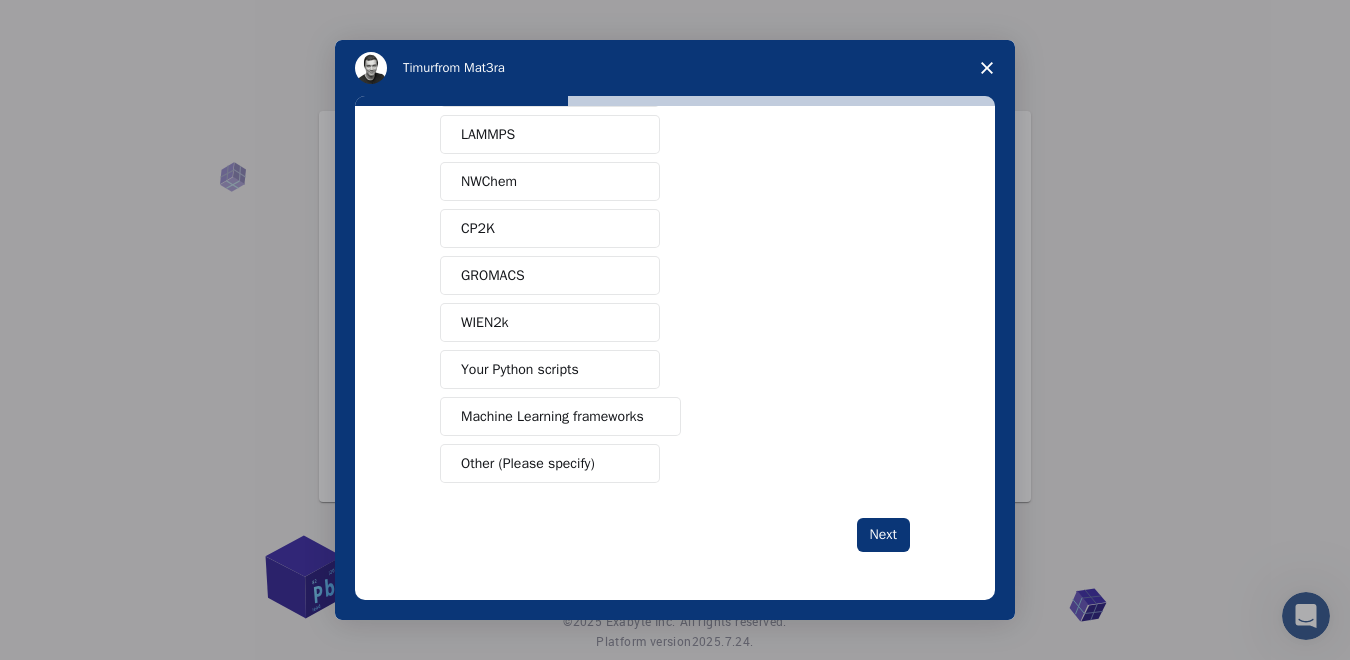 click on "Your Python scripts" at bounding box center (520, 369) 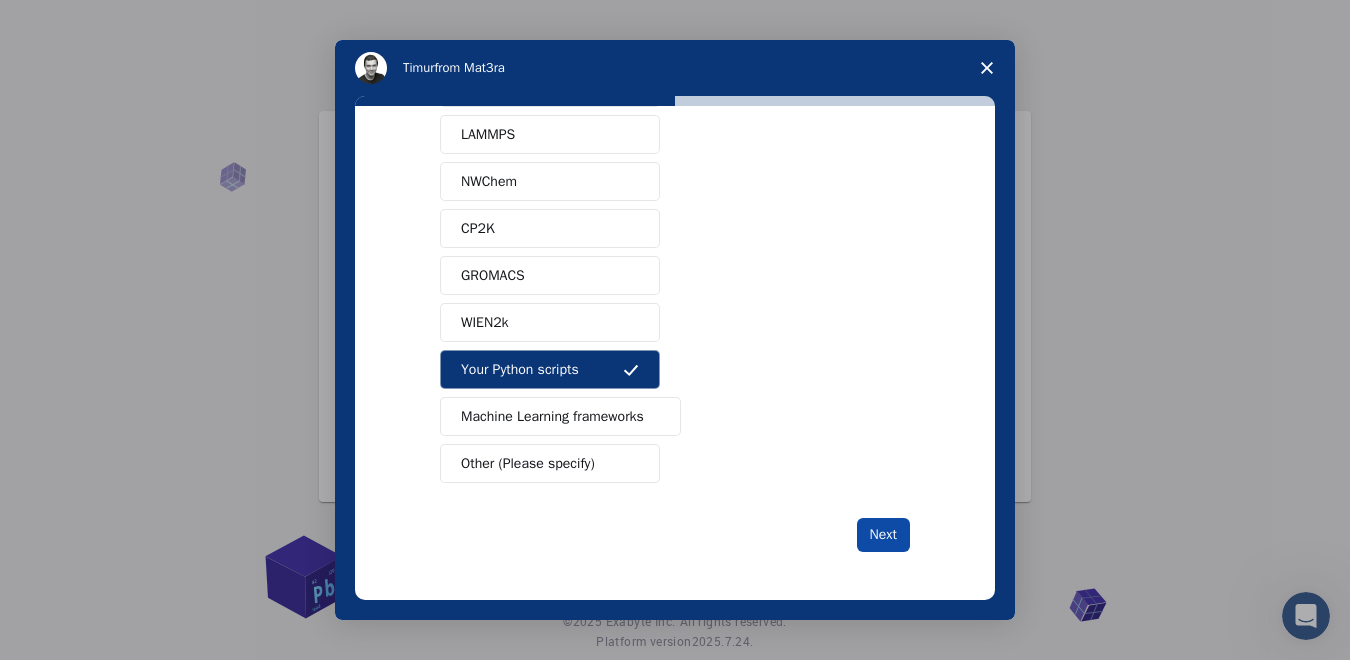 click on "Next" at bounding box center (883, 535) 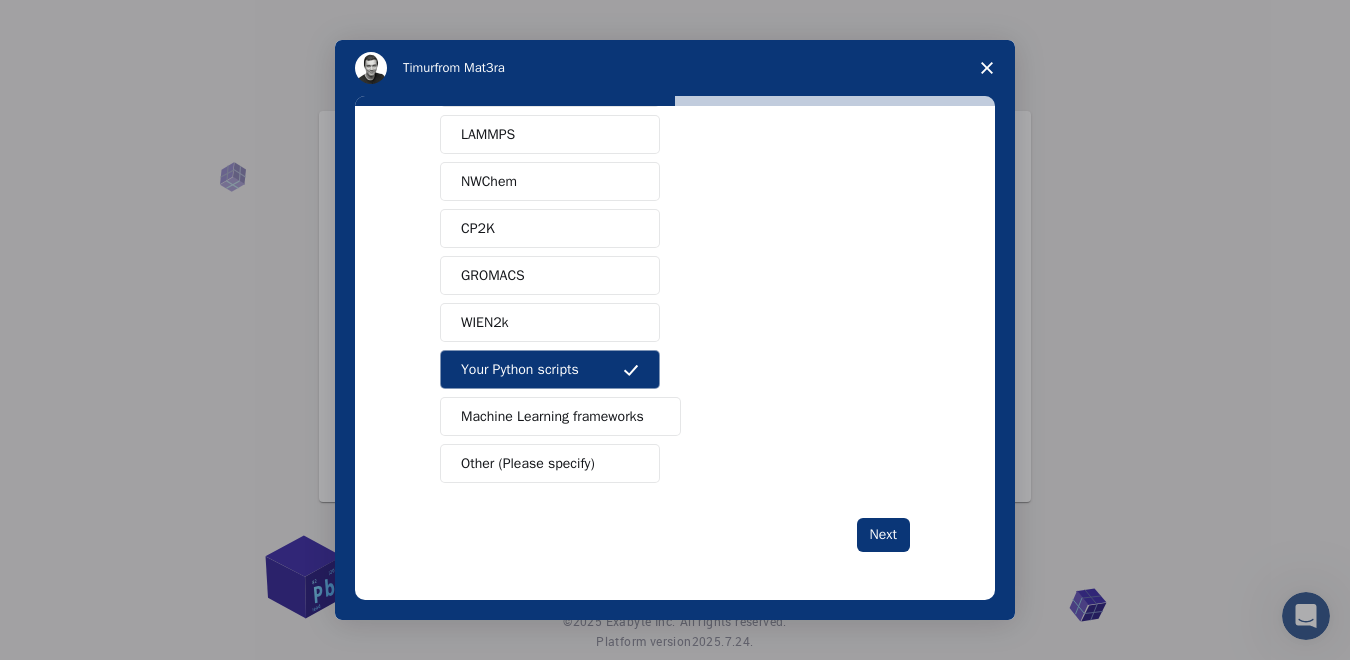 scroll, scrollTop: 0, scrollLeft: 0, axis: both 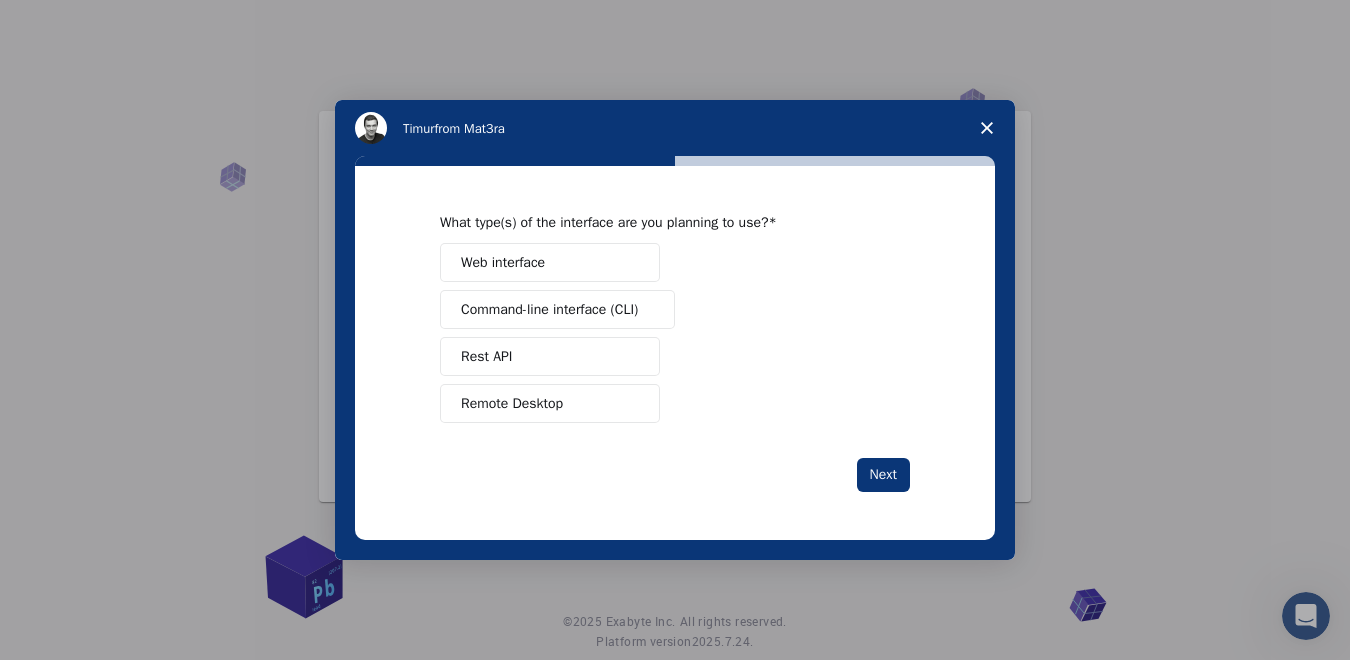 click on "Command-line interface (CLI)" at bounding box center [549, 309] 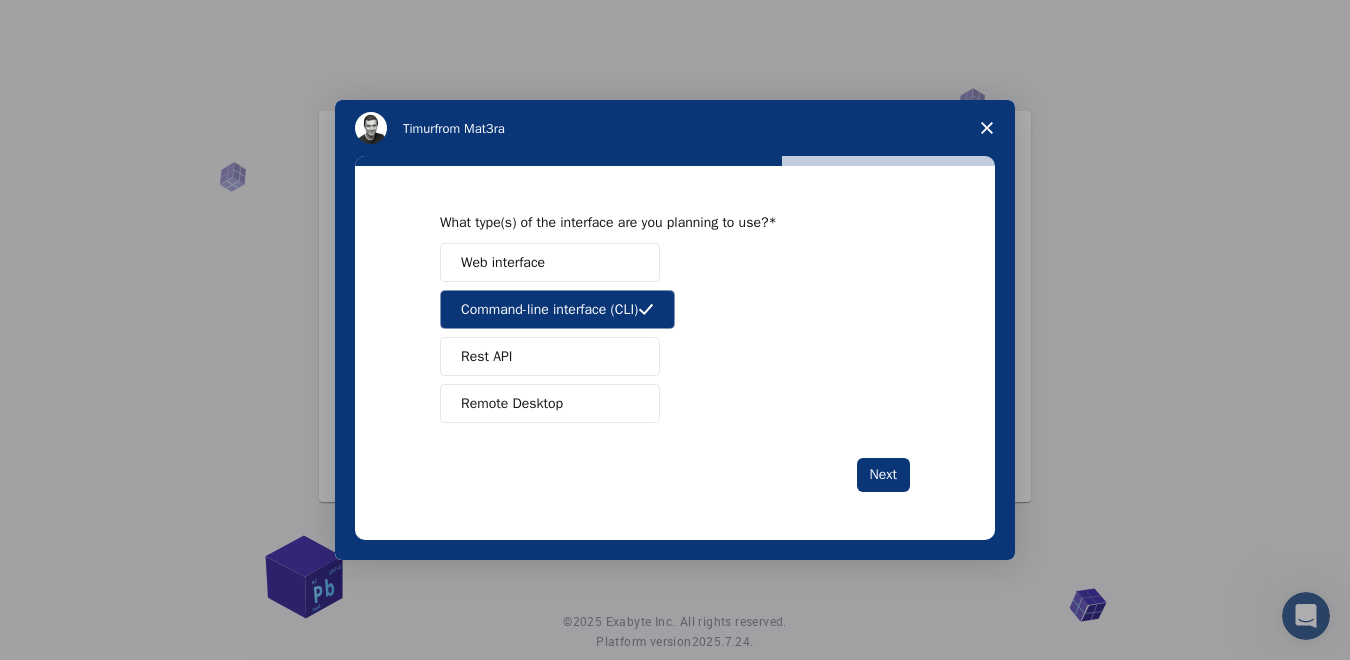 click on "Web interface" at bounding box center (550, 262) 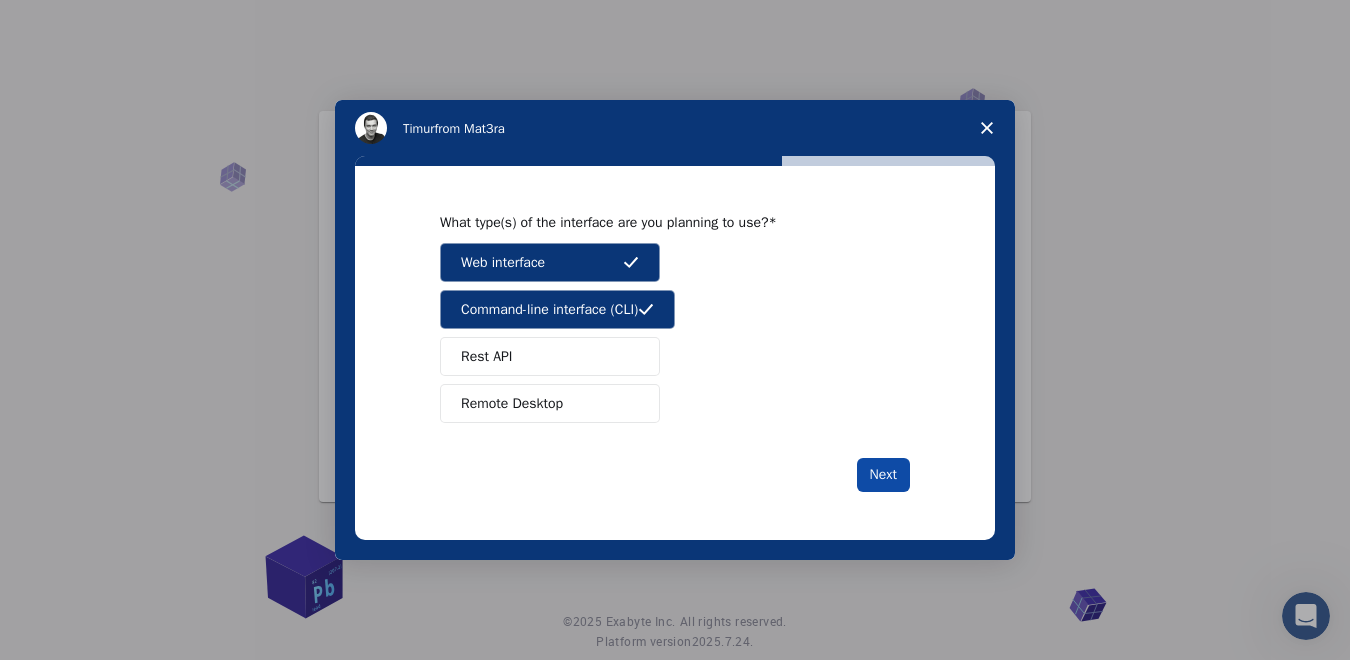 click on "Next" at bounding box center [883, 475] 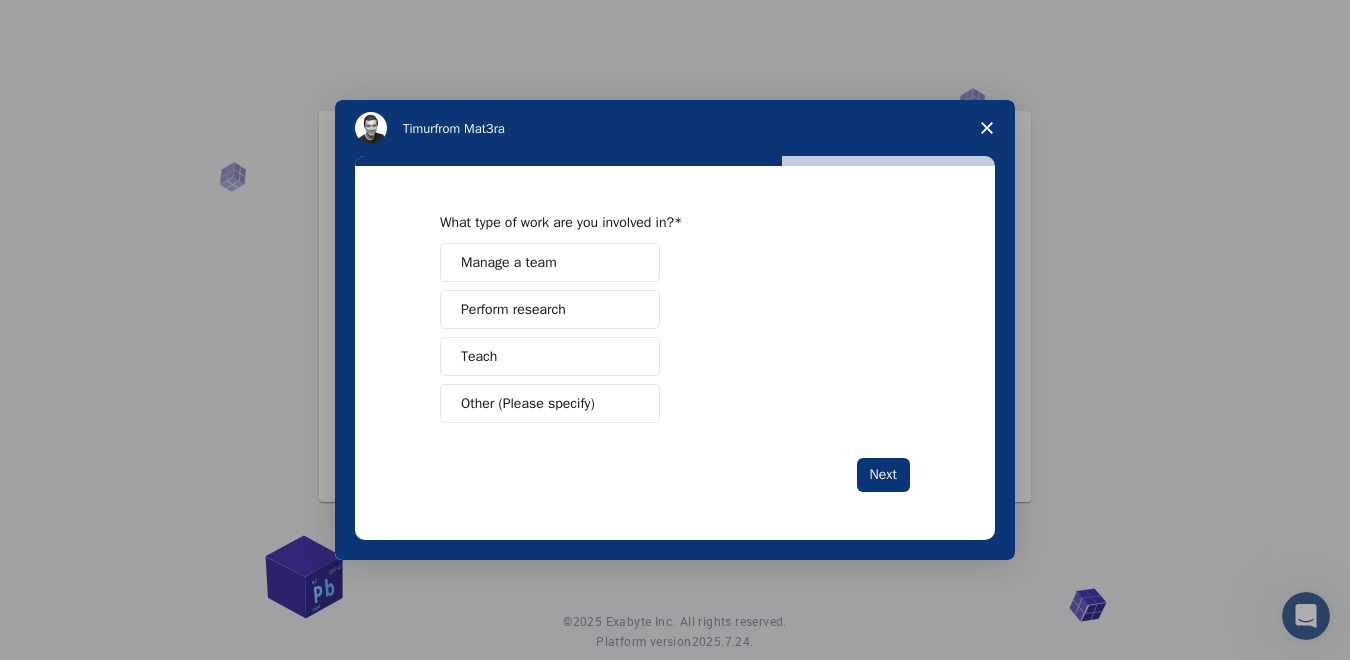 click on "Perform research" at bounding box center (513, 309) 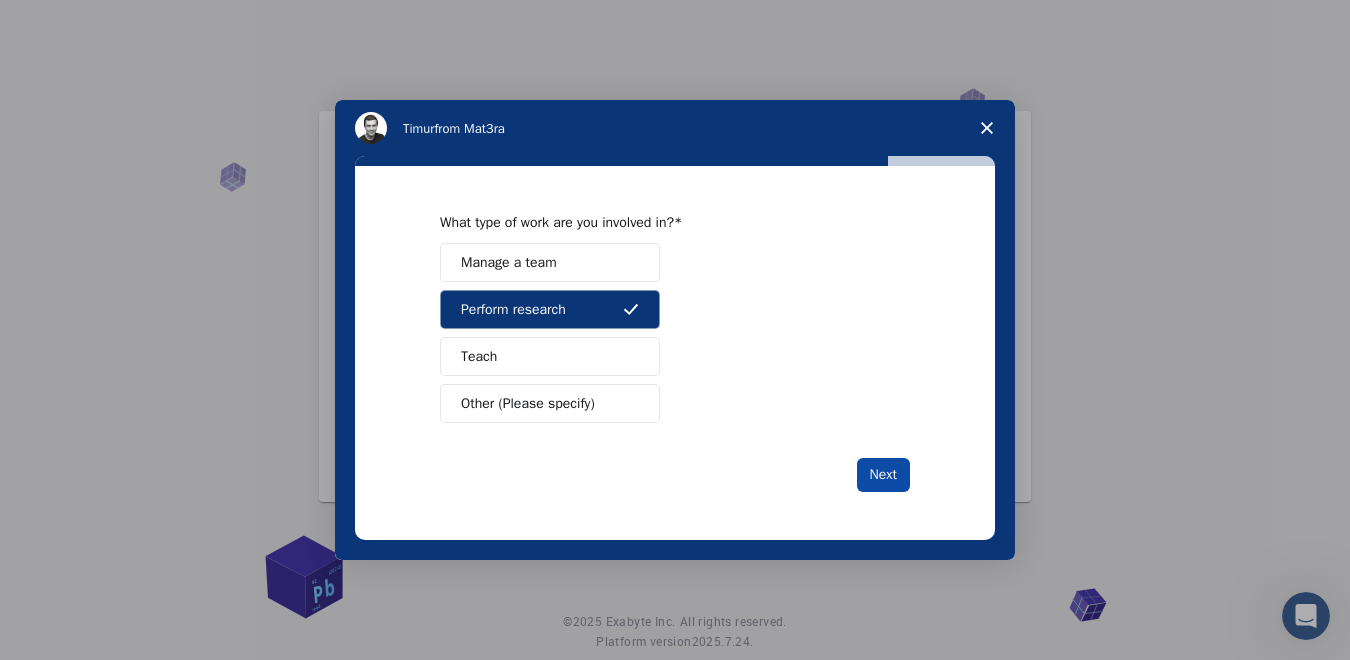click on "Next" at bounding box center [883, 475] 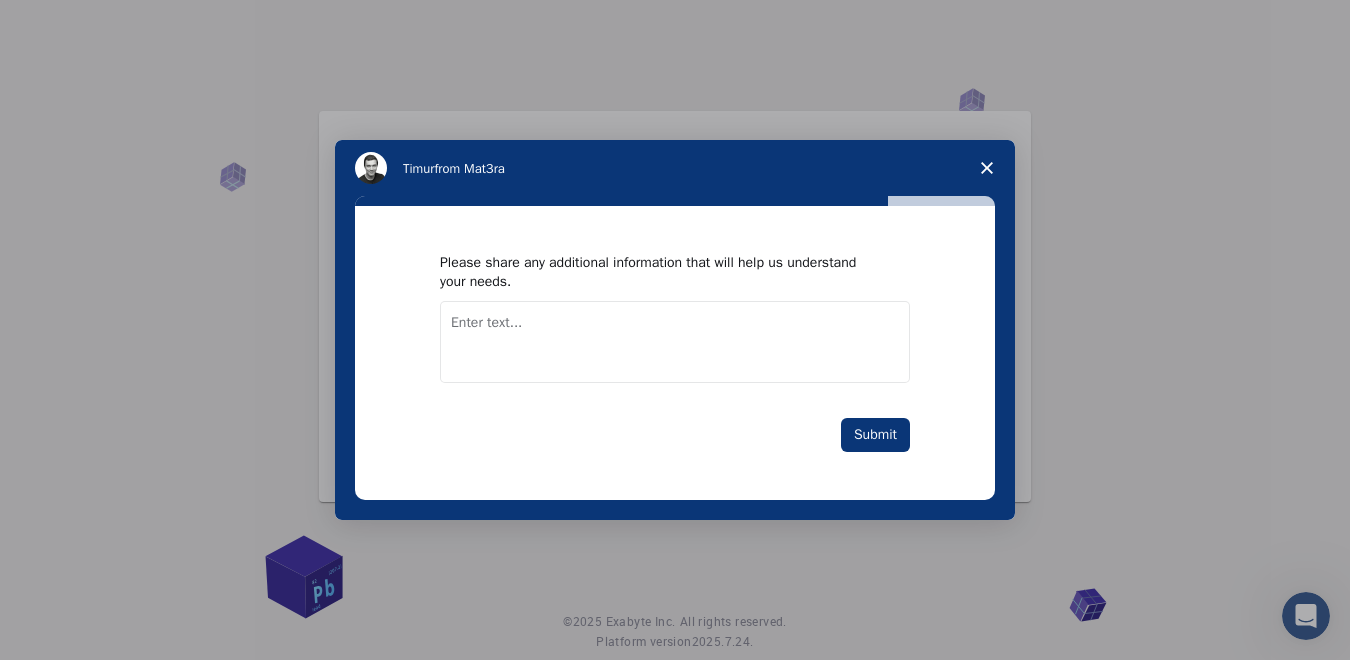 click at bounding box center (675, 342) 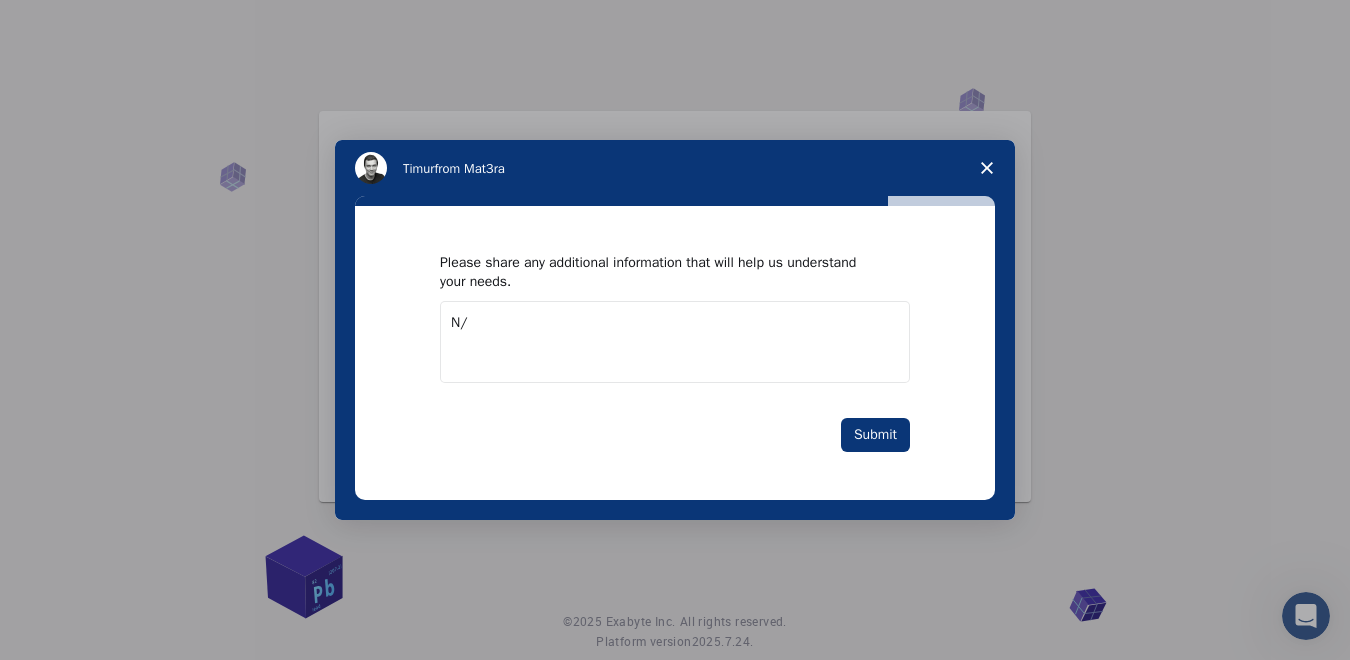 type on "N" 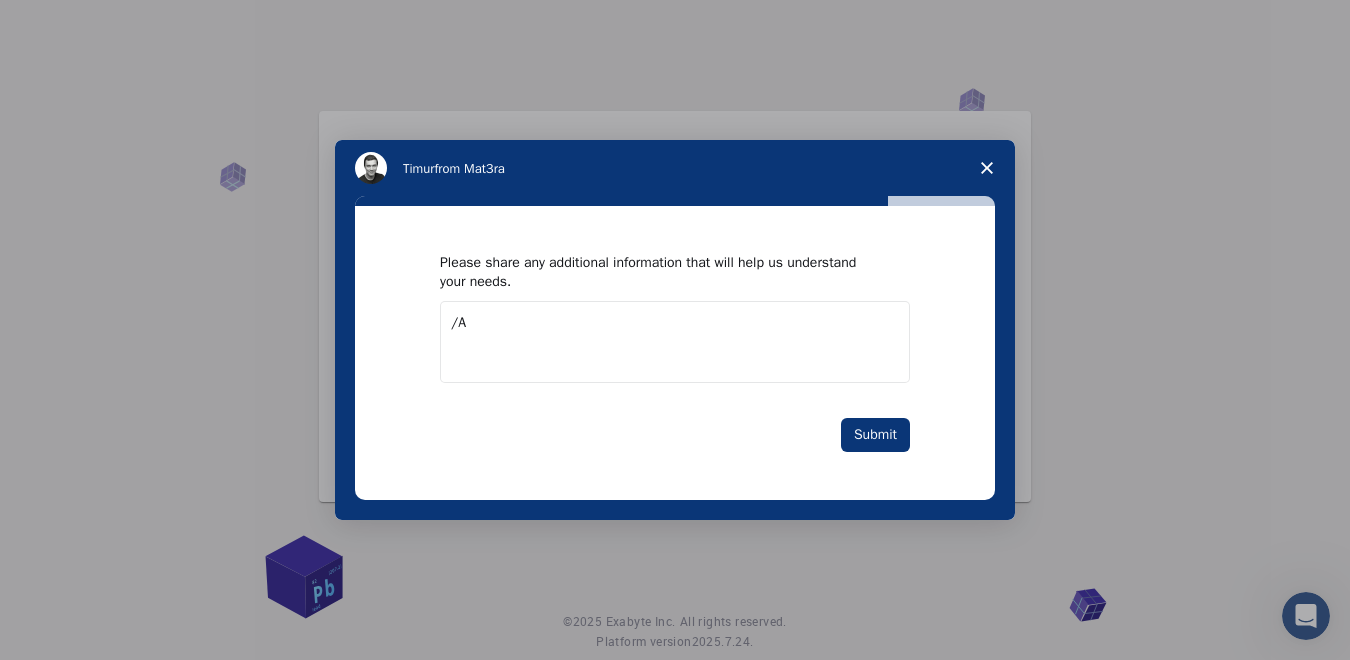type on "/" 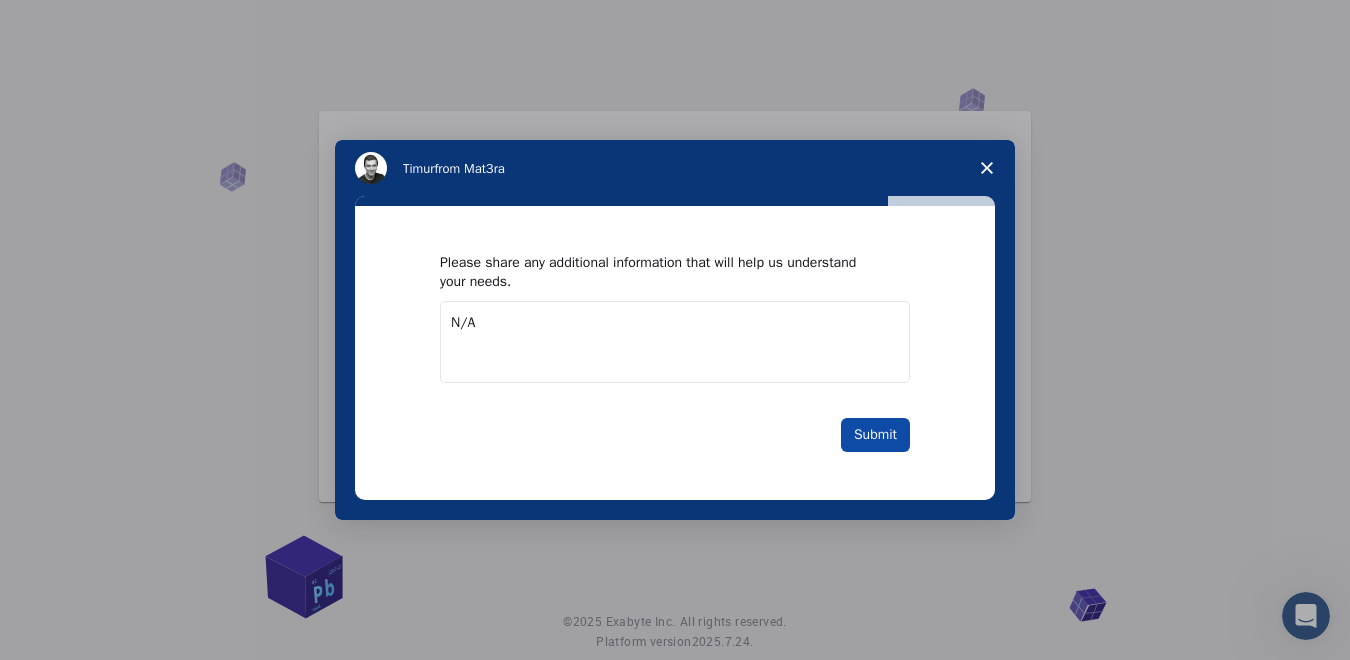 type on "N/A" 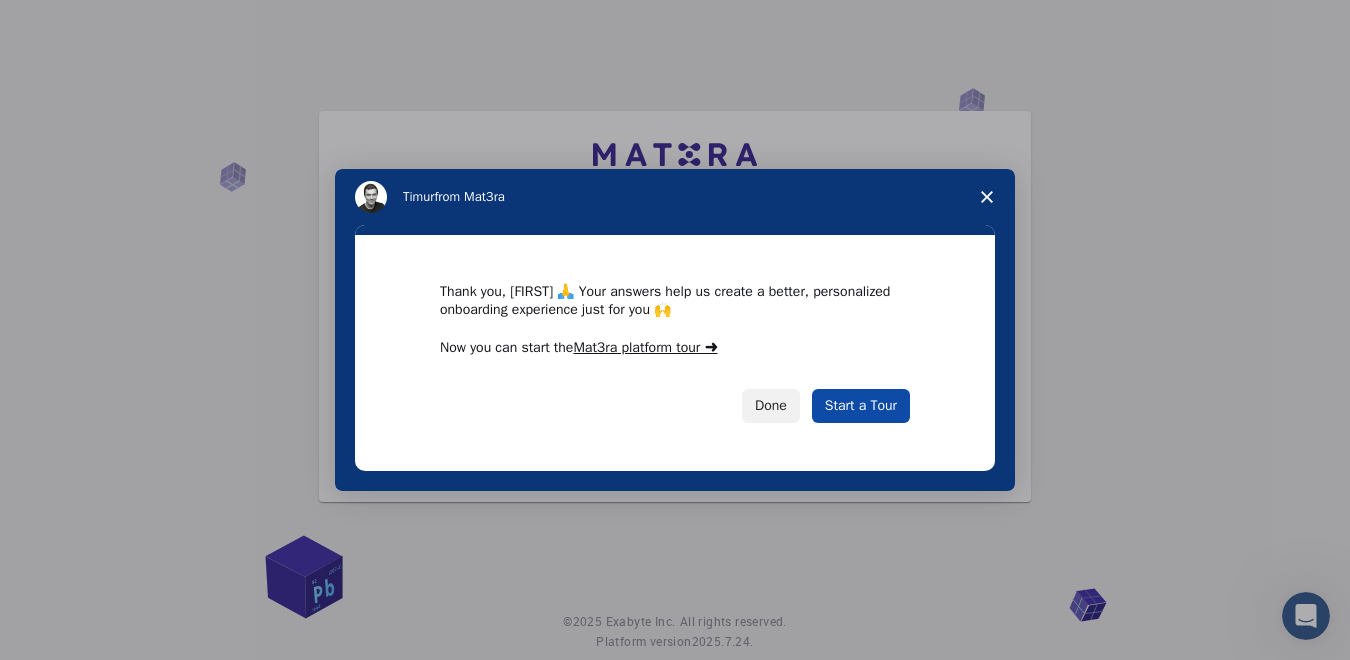 click on "Start a Tour" at bounding box center (861, 406) 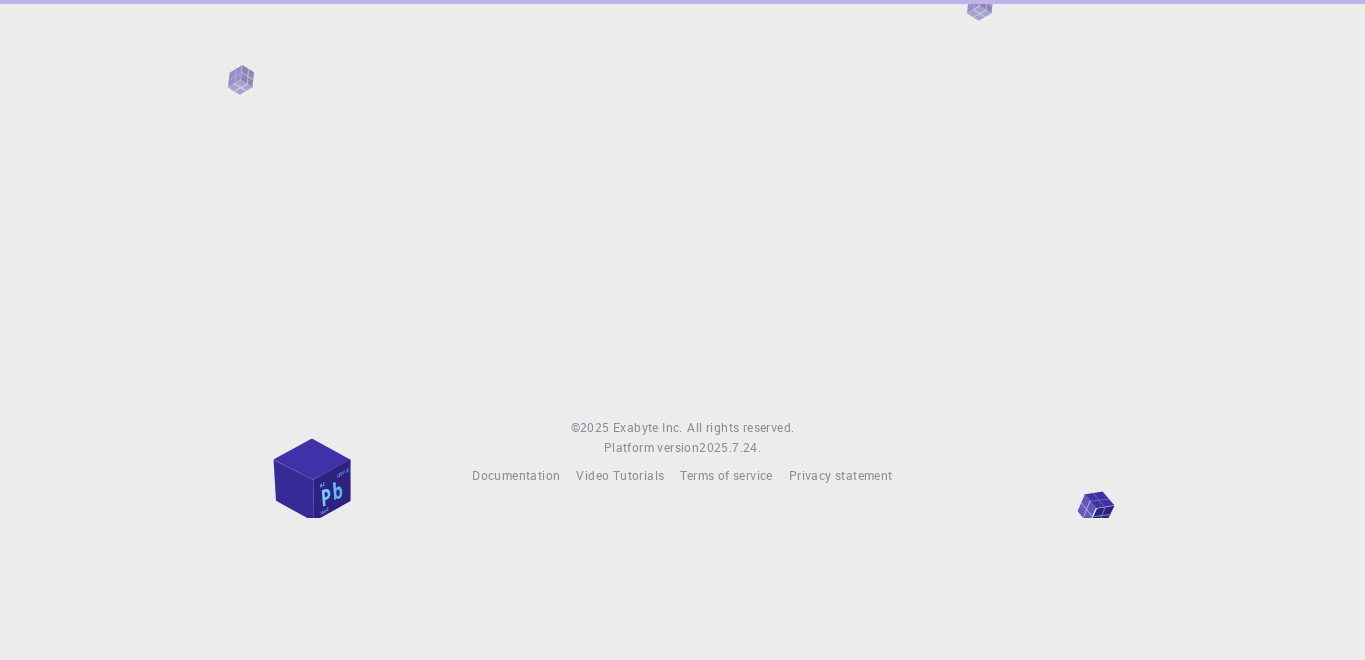 scroll, scrollTop: 0, scrollLeft: 0, axis: both 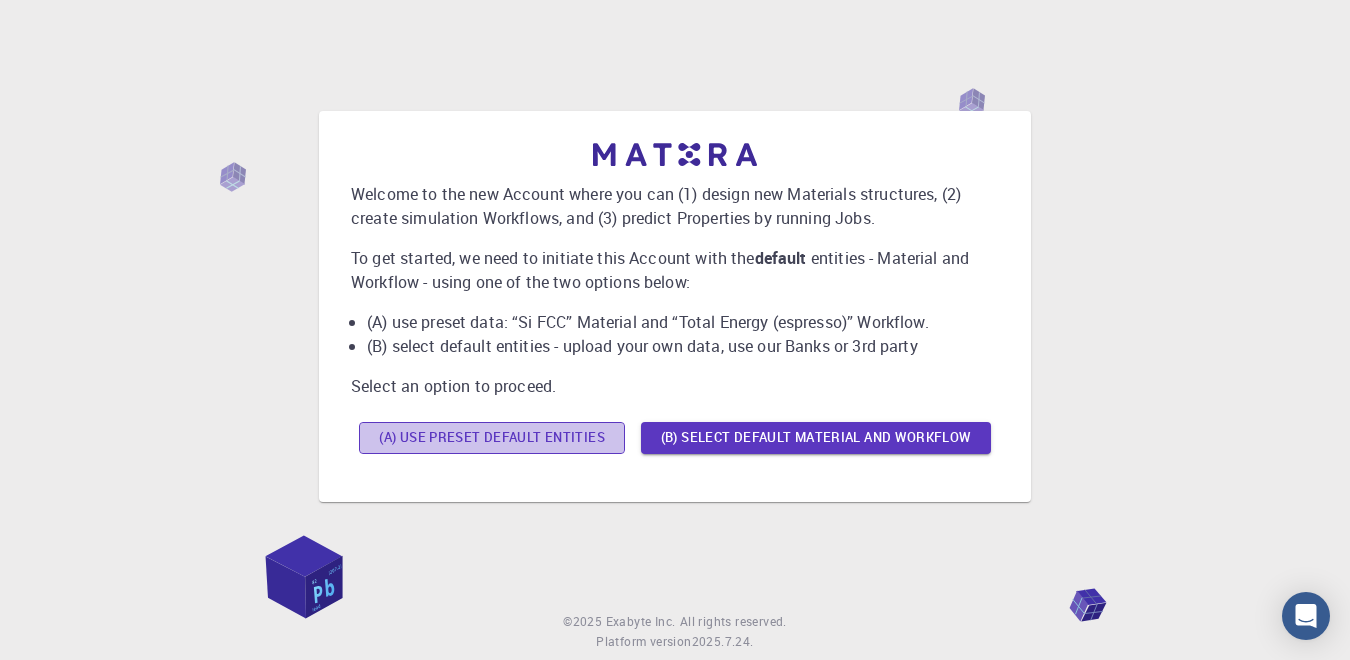 click on "(A) Use preset default entities" at bounding box center (492, 438) 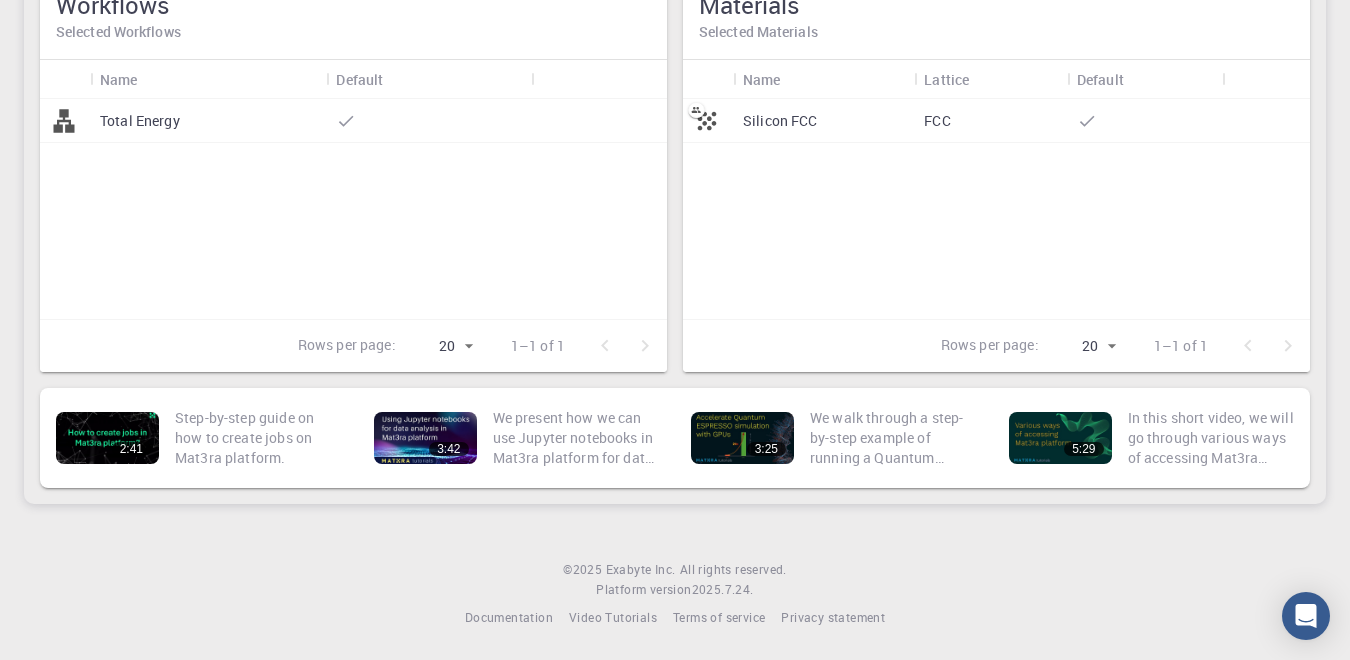 scroll, scrollTop: 0, scrollLeft: 0, axis: both 